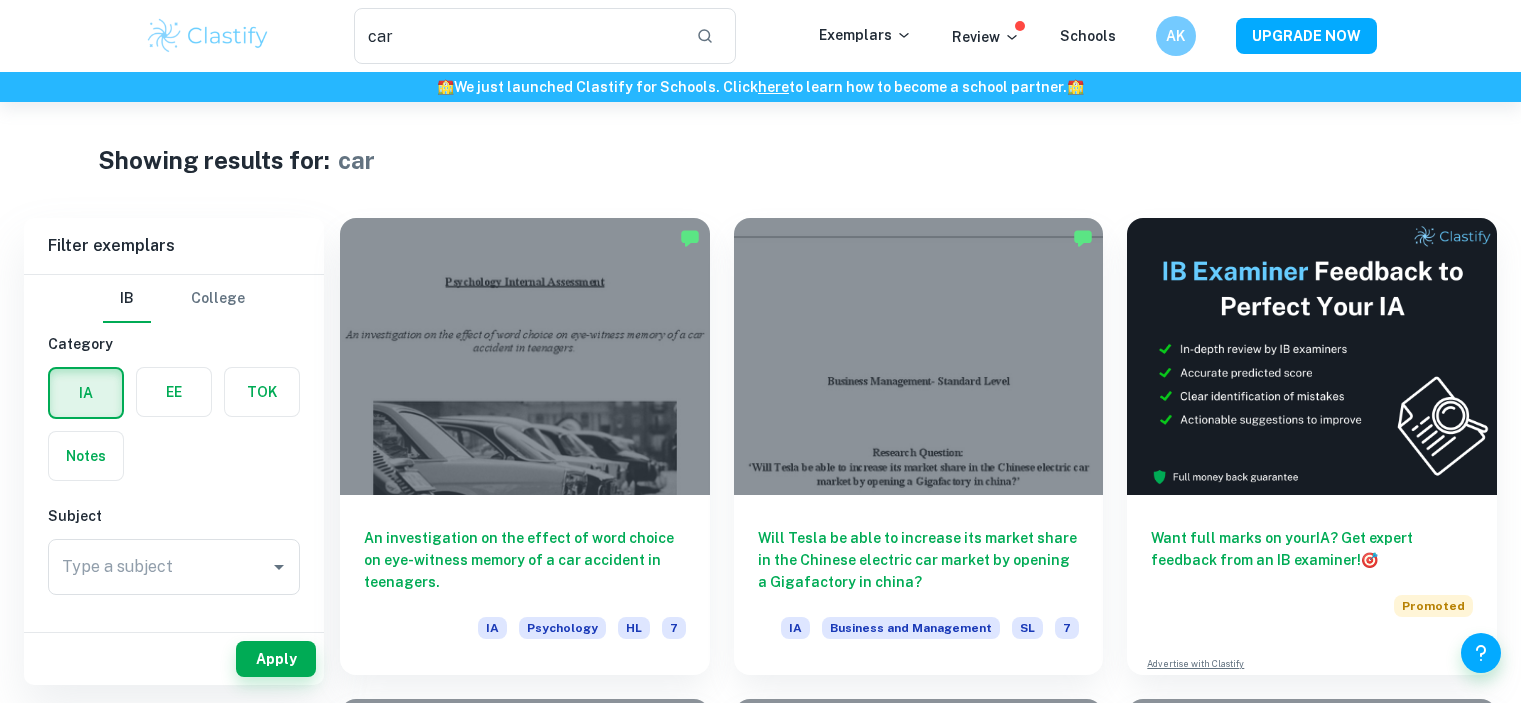scroll, scrollTop: 0, scrollLeft: 0, axis: both 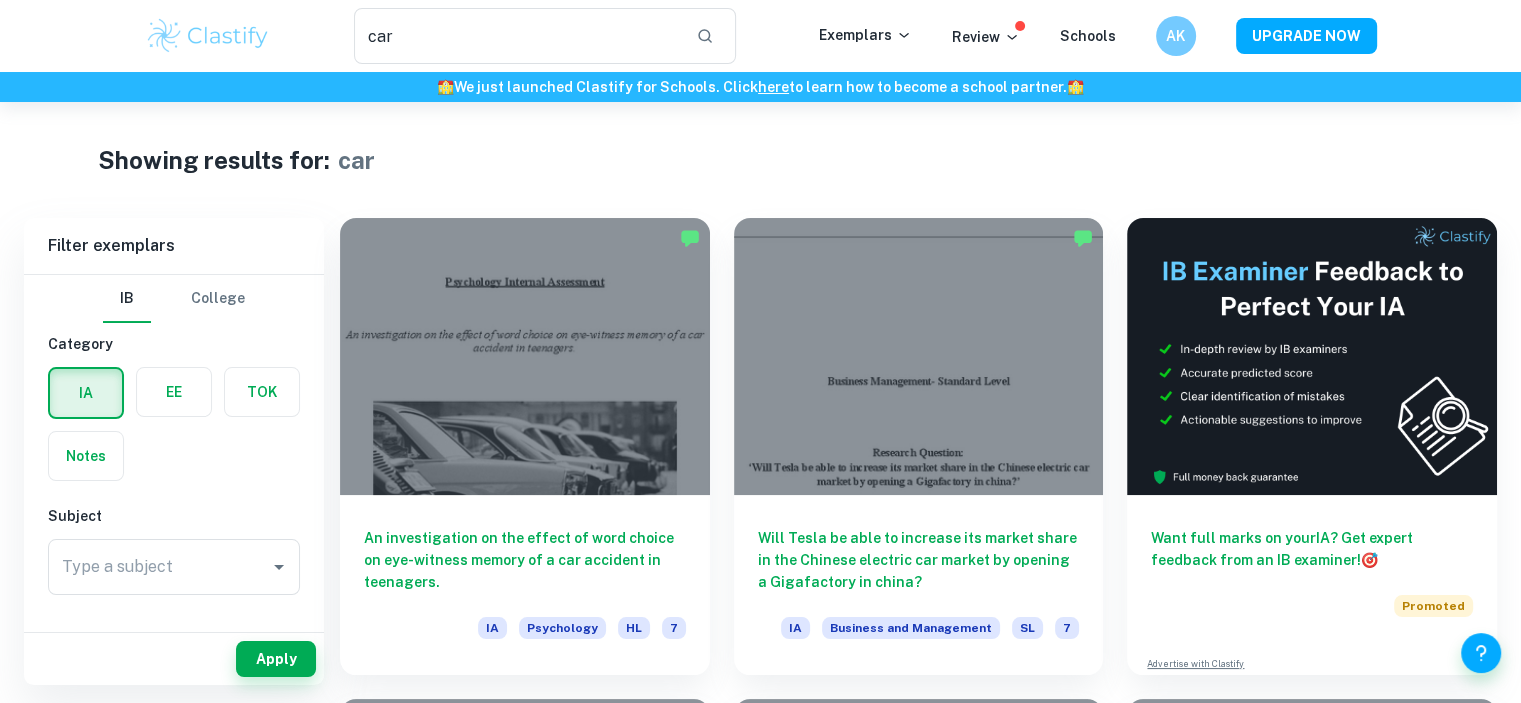 click at bounding box center (174, 392) 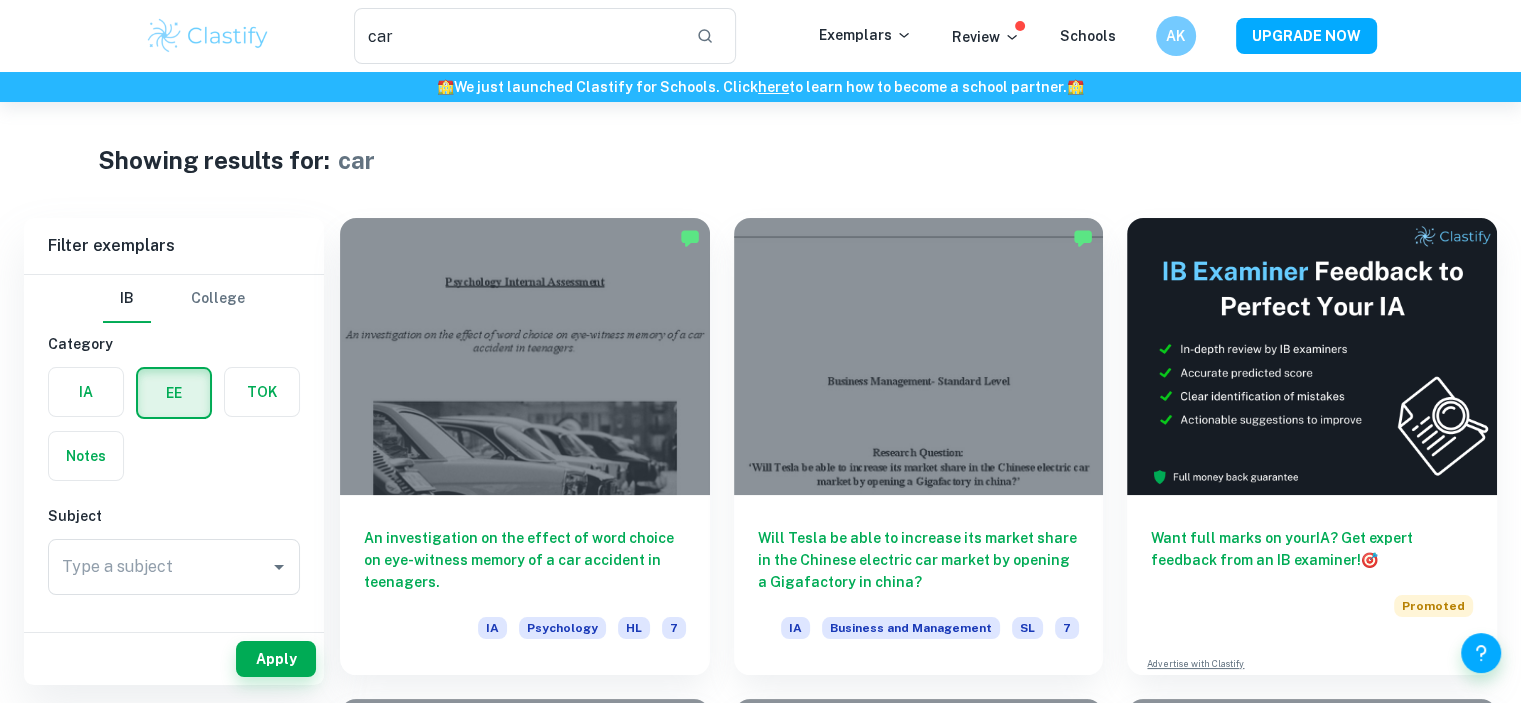 click on "Type a subject Type a subject" at bounding box center (174, 567) 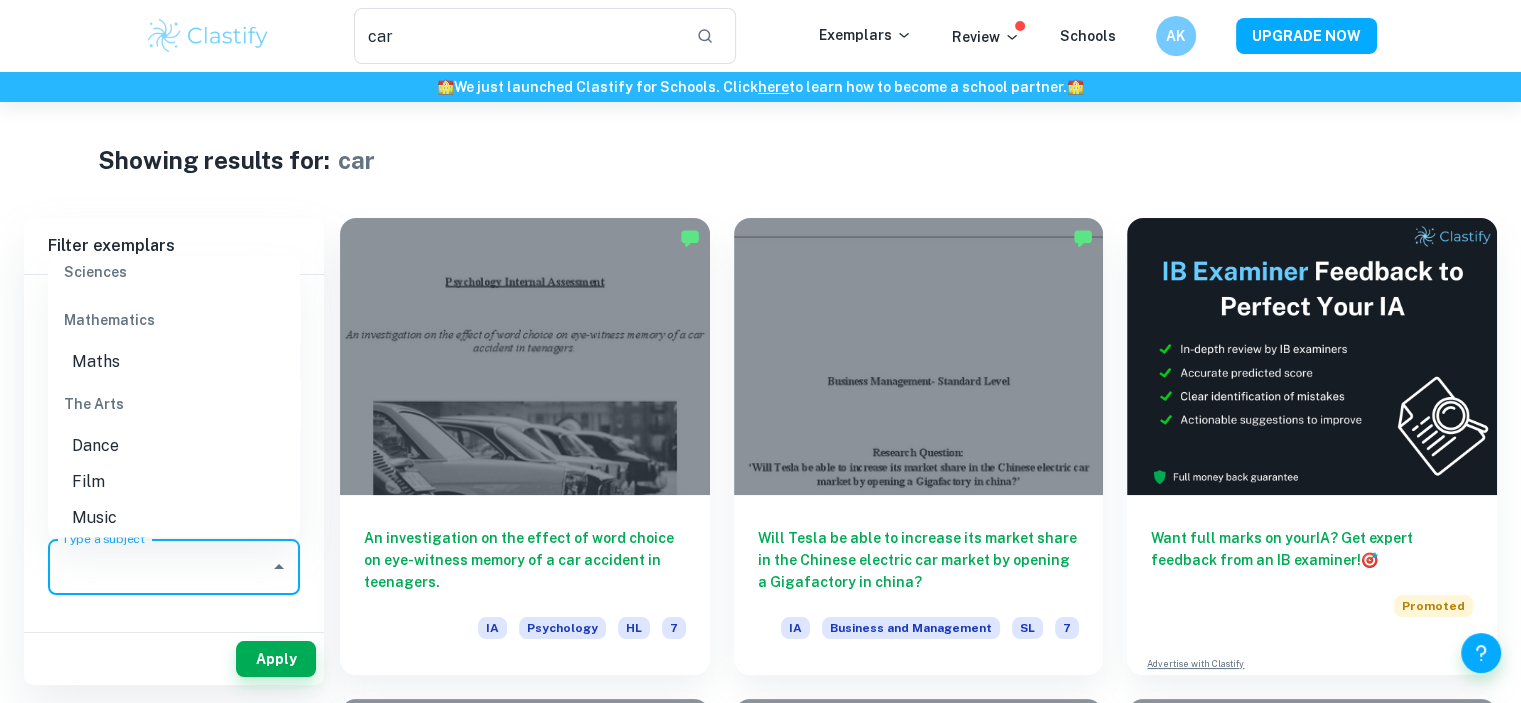 scroll, scrollTop: 2400, scrollLeft: 0, axis: vertical 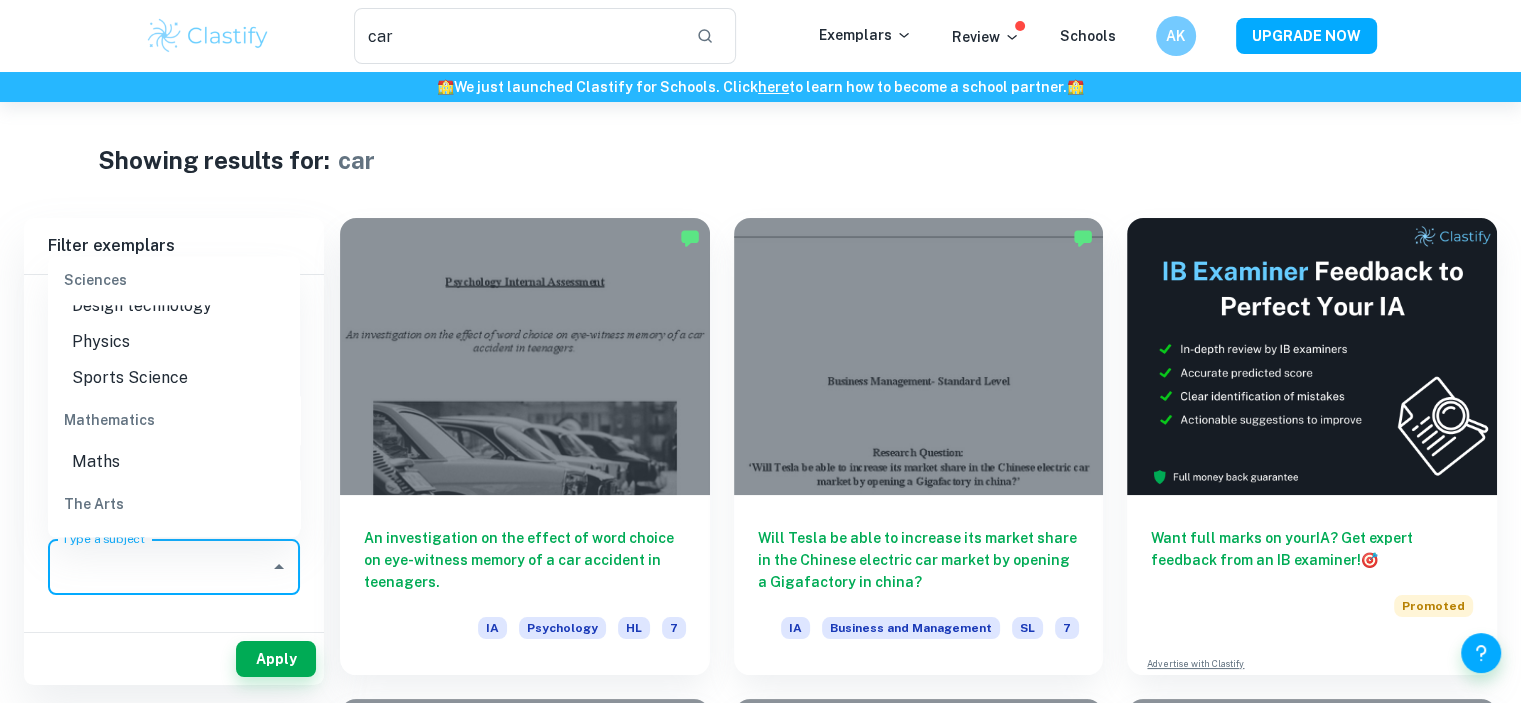 click on "Physics" at bounding box center (174, 342) 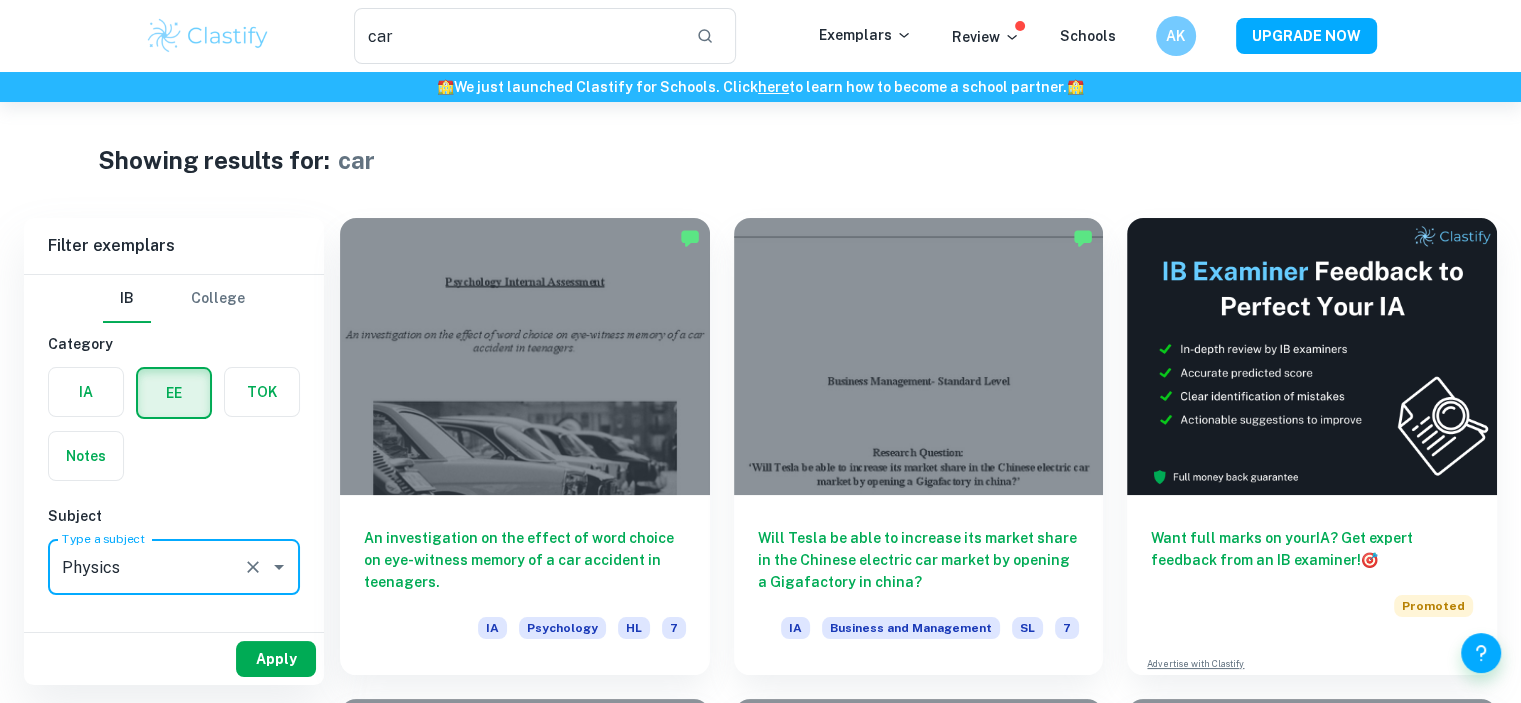 click on "Apply" at bounding box center [276, 659] 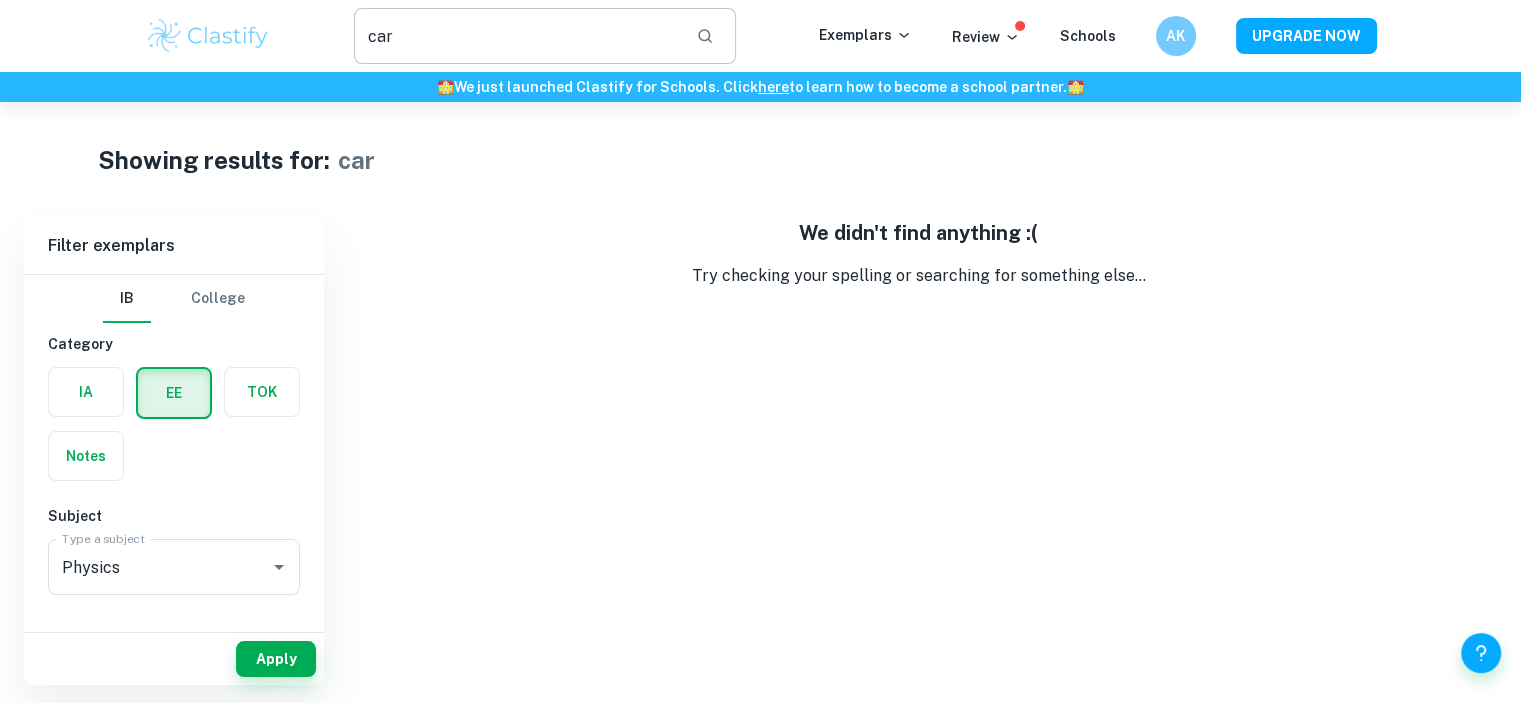 click on "car" at bounding box center [517, 36] 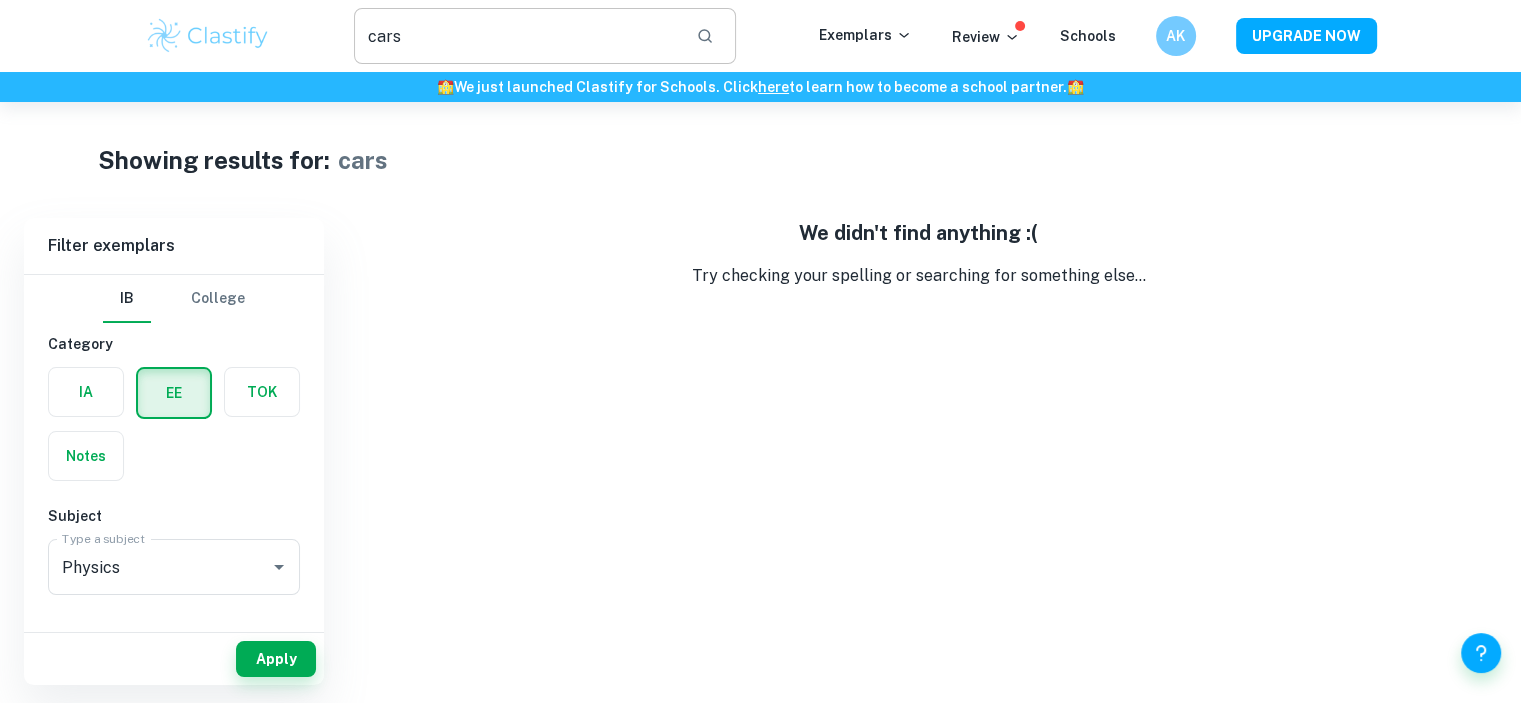 click on "cars" at bounding box center [517, 36] 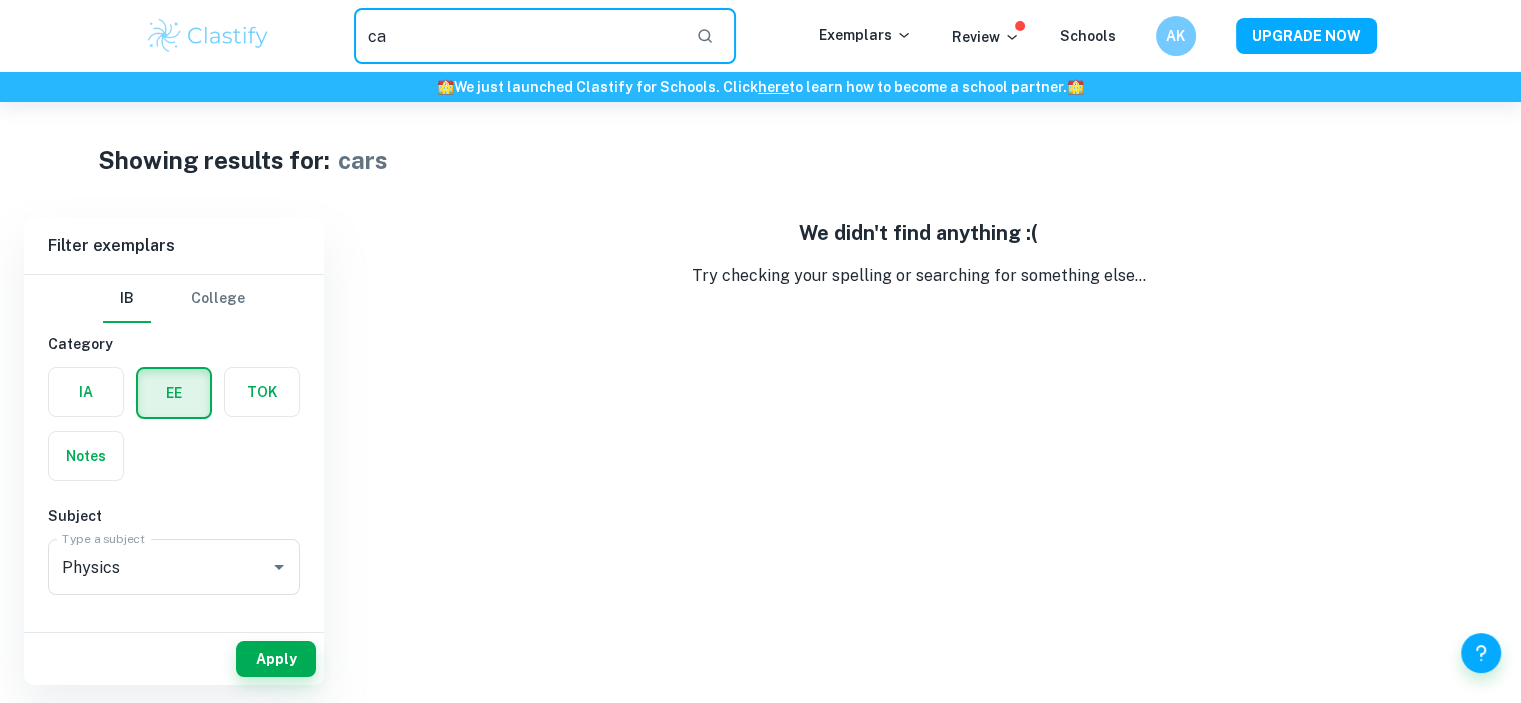 type on "c" 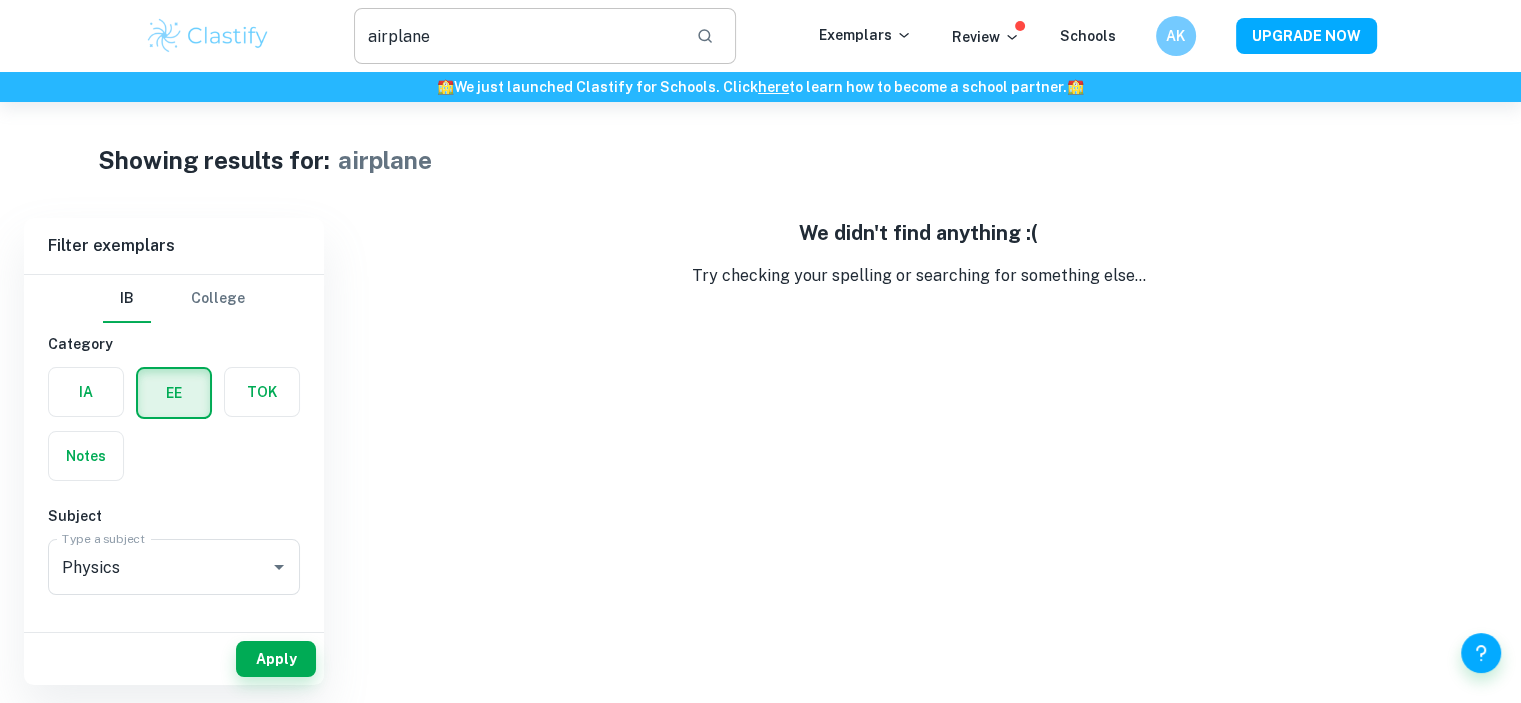 click on "airplane" at bounding box center (517, 36) 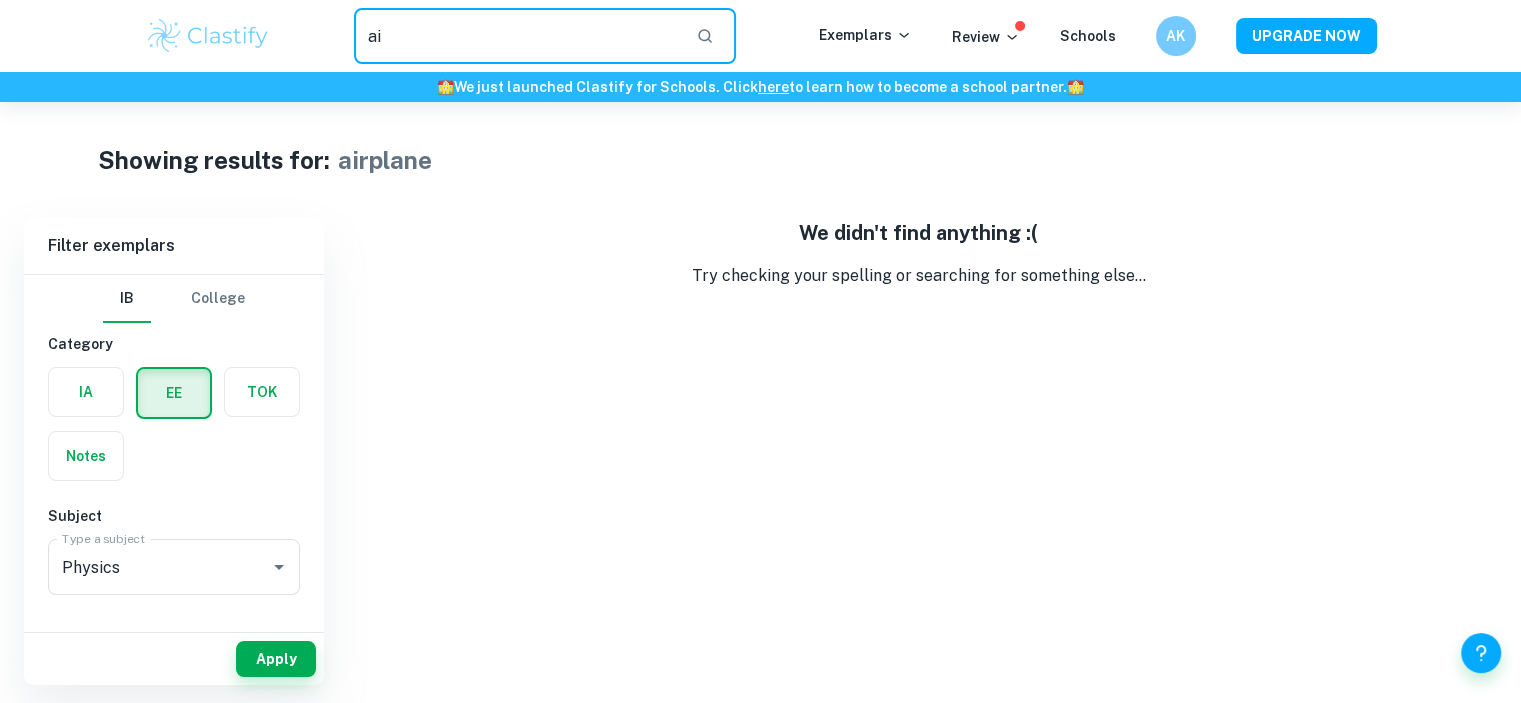 type on "a" 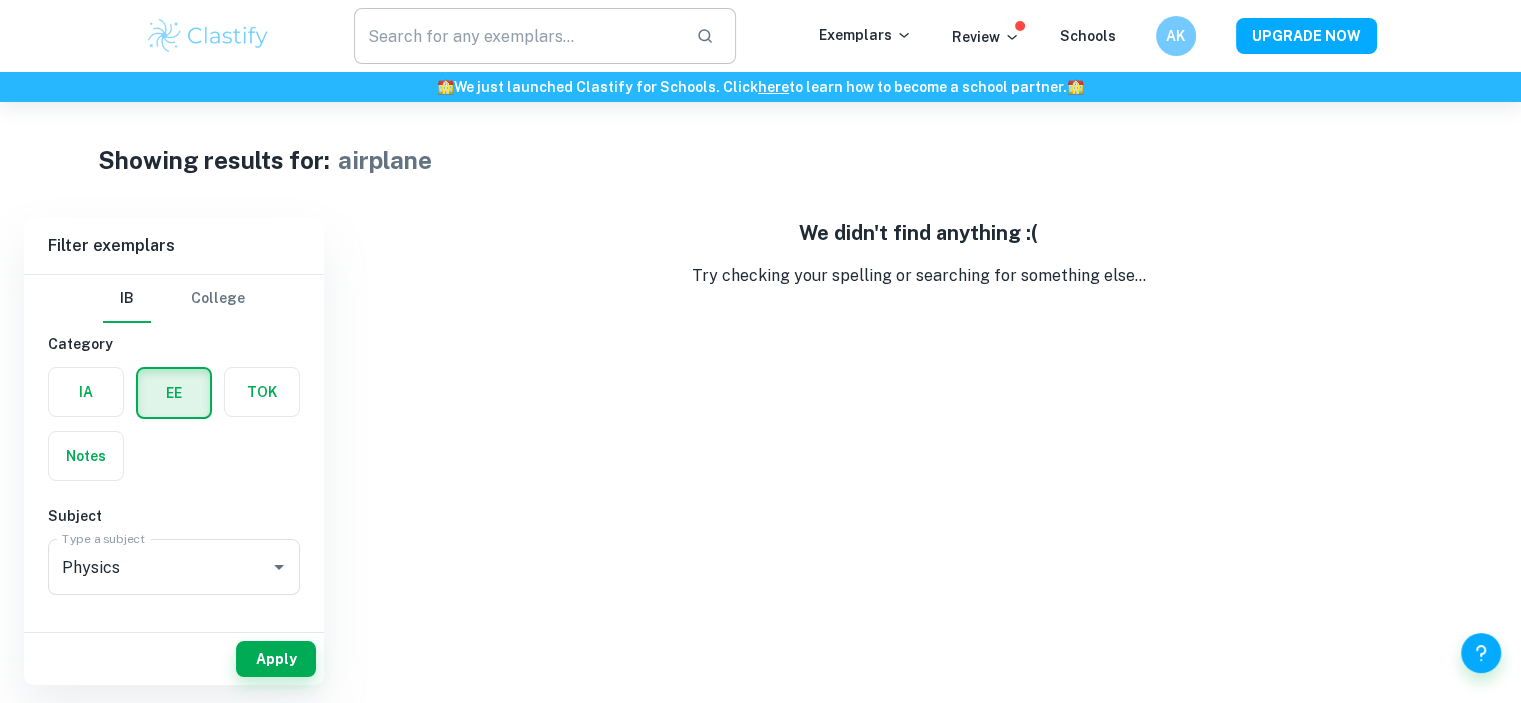click 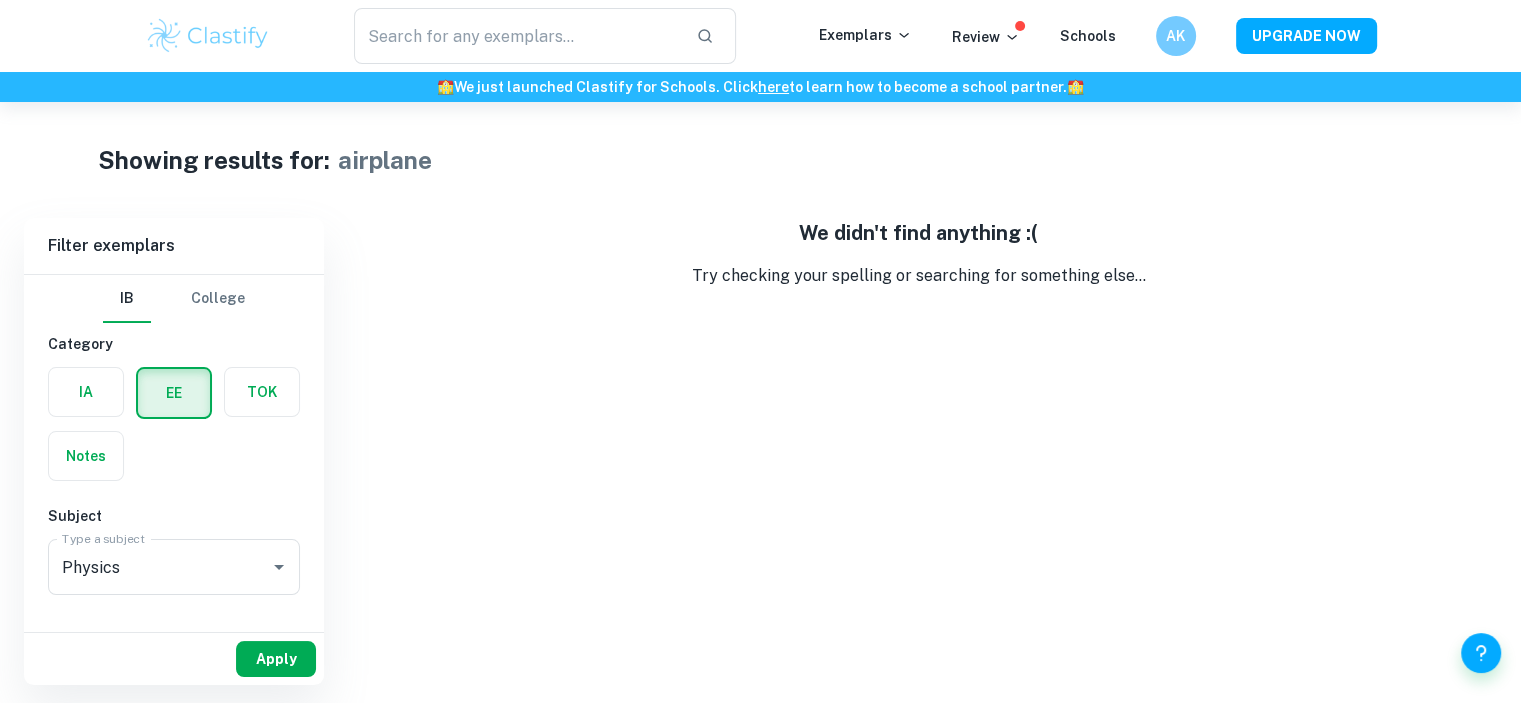 click on "Apply" at bounding box center [276, 659] 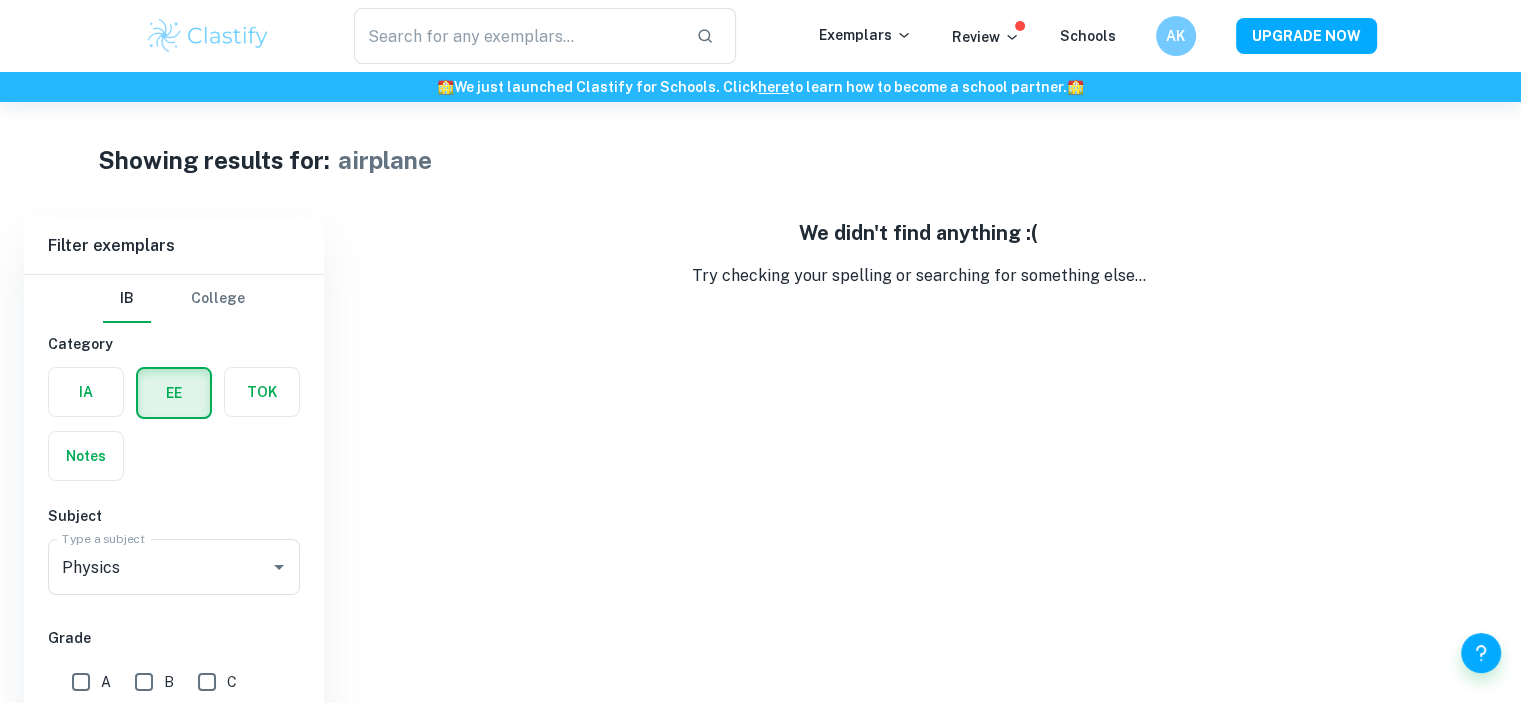 scroll, scrollTop: 102, scrollLeft: 0, axis: vertical 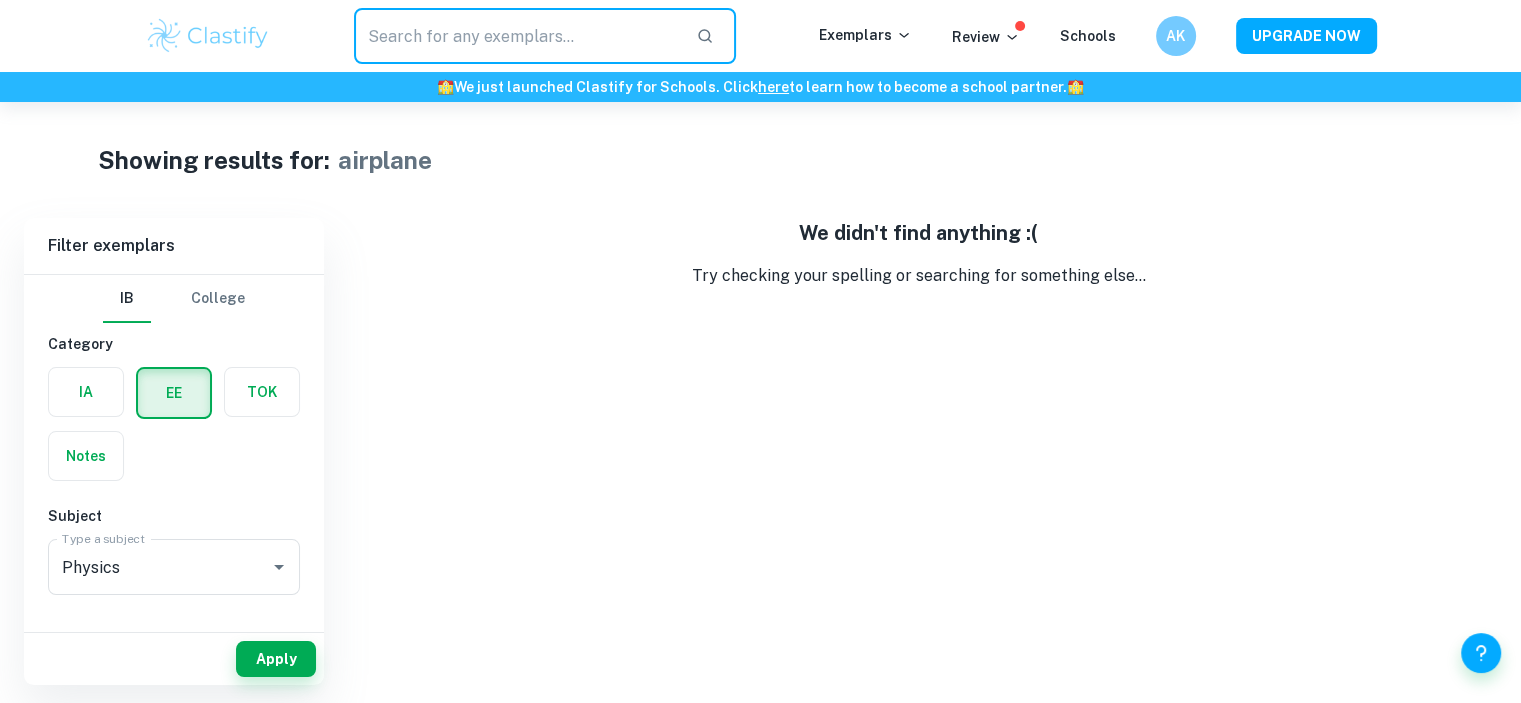 drag, startPoint x: 506, startPoint y: 37, endPoint x: 308, endPoint y: 34, distance: 198.02272 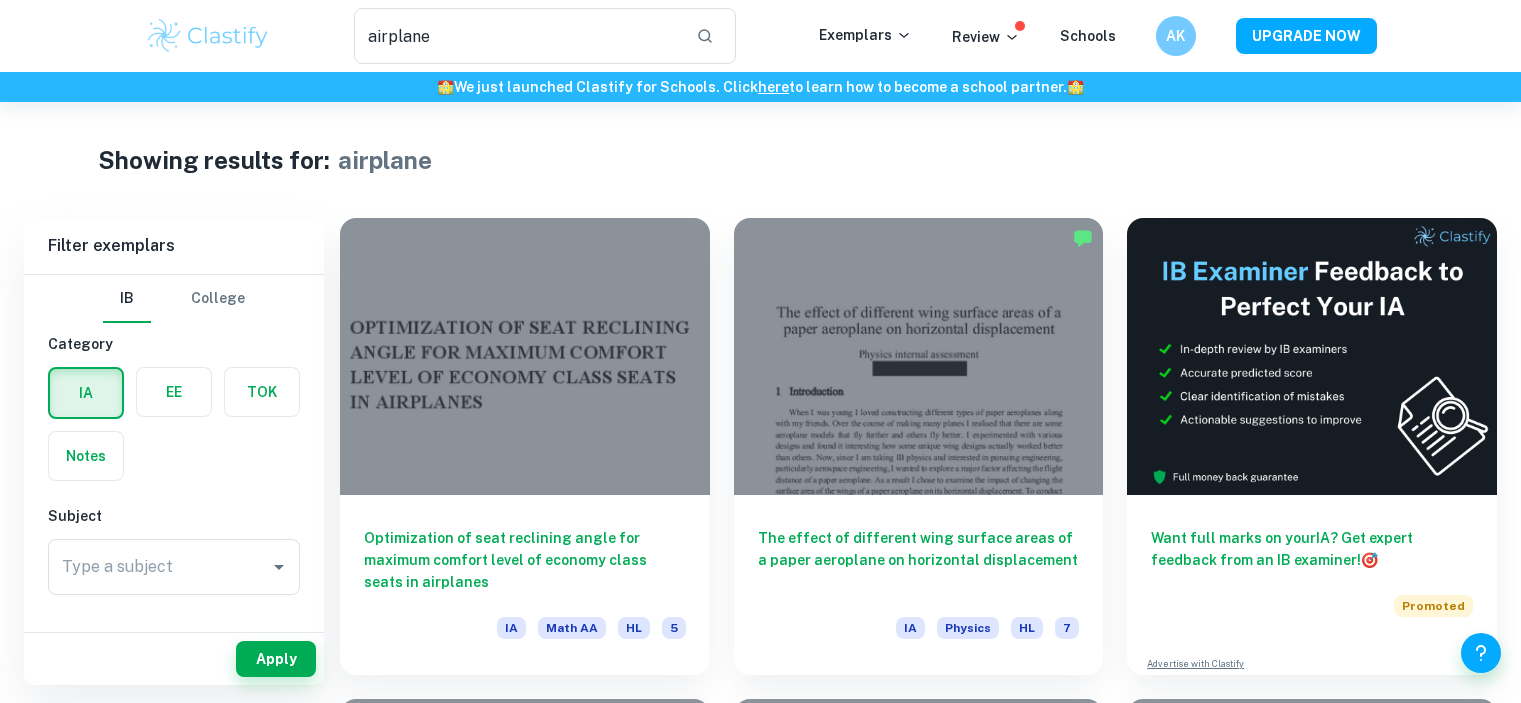 scroll, scrollTop: 0, scrollLeft: 0, axis: both 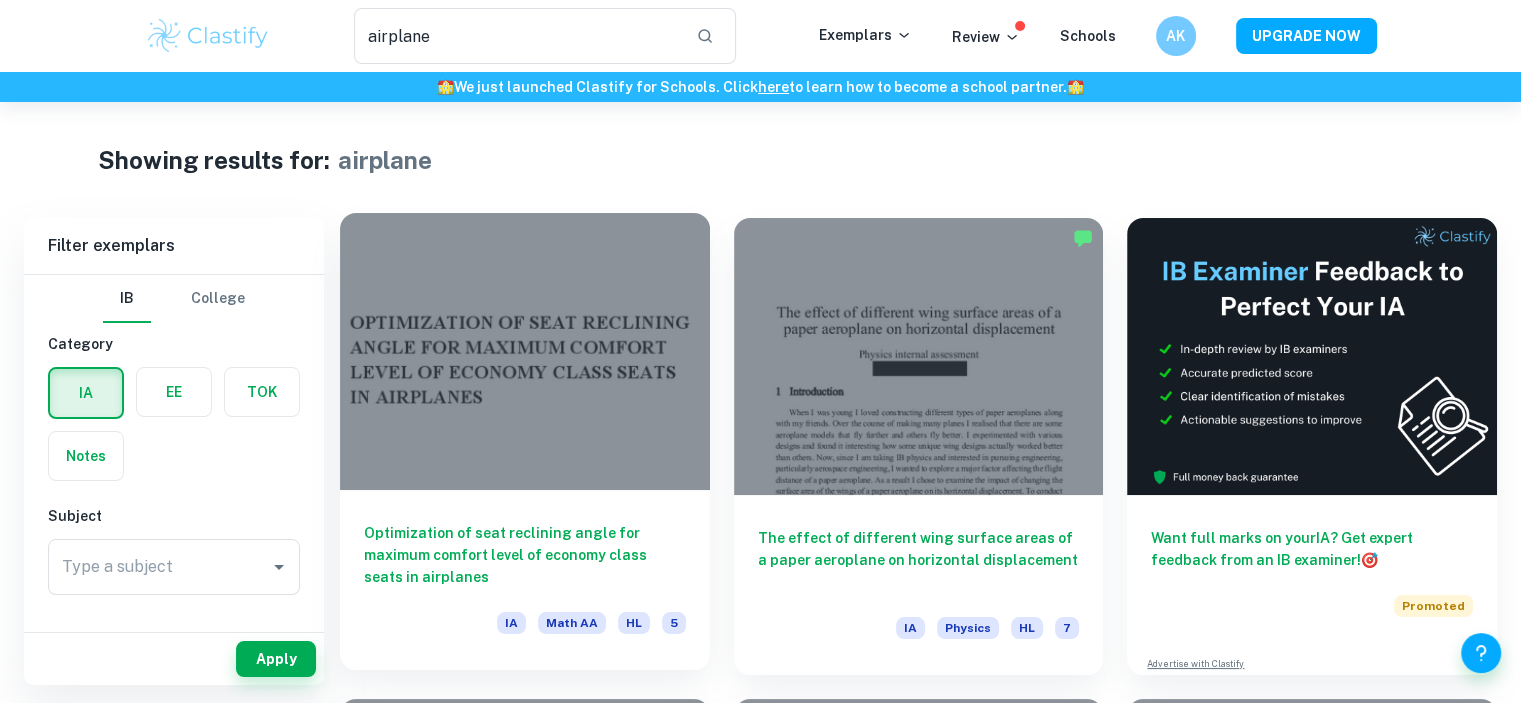 click at bounding box center (525, 351) 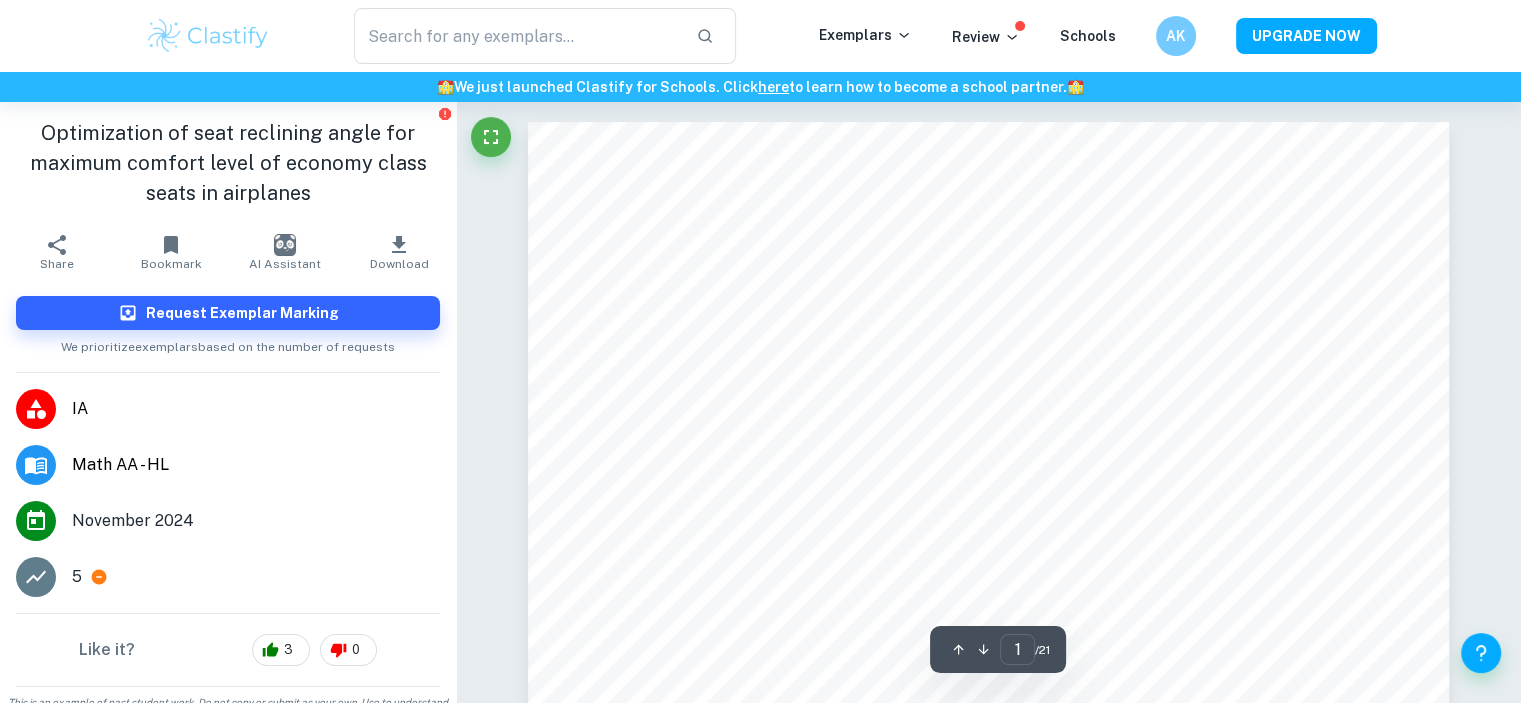 click 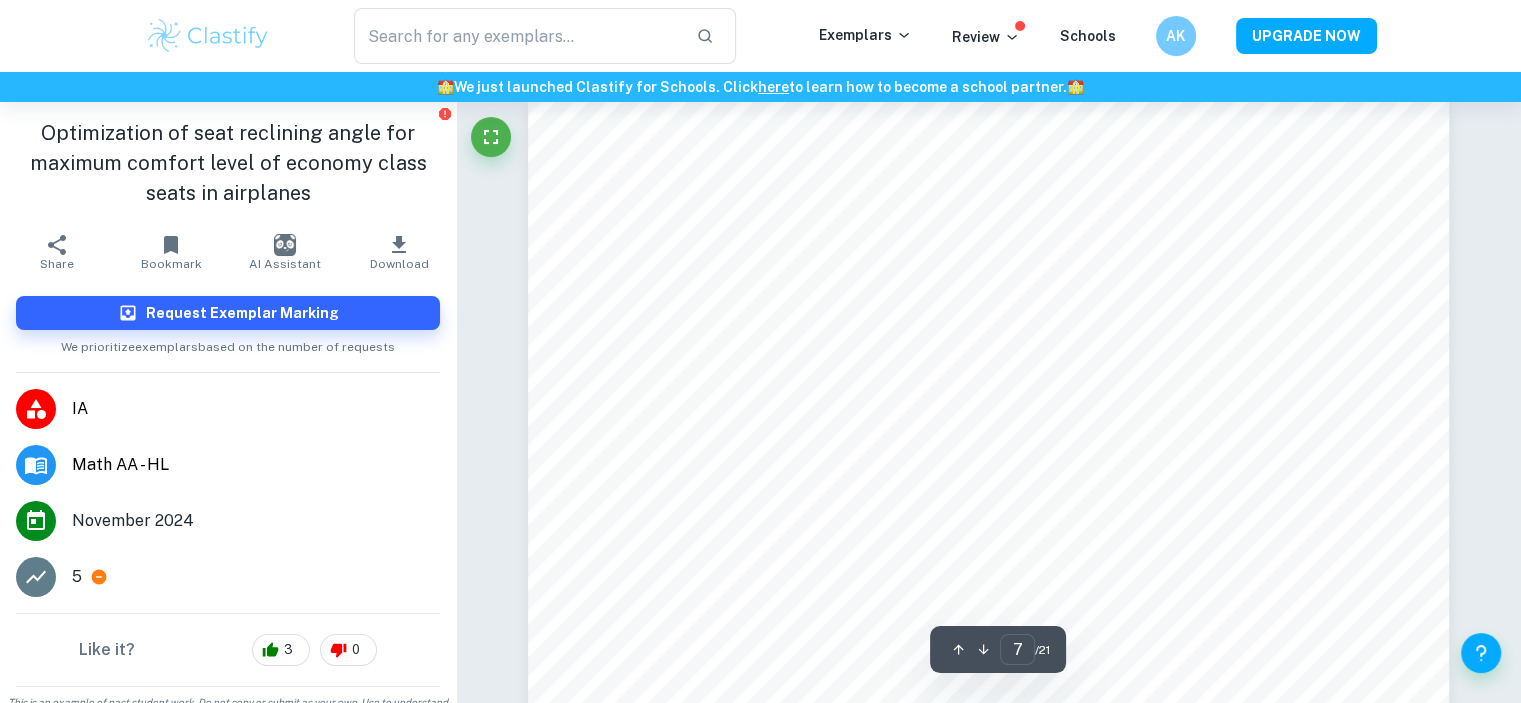 scroll, scrollTop: 8600, scrollLeft: 0, axis: vertical 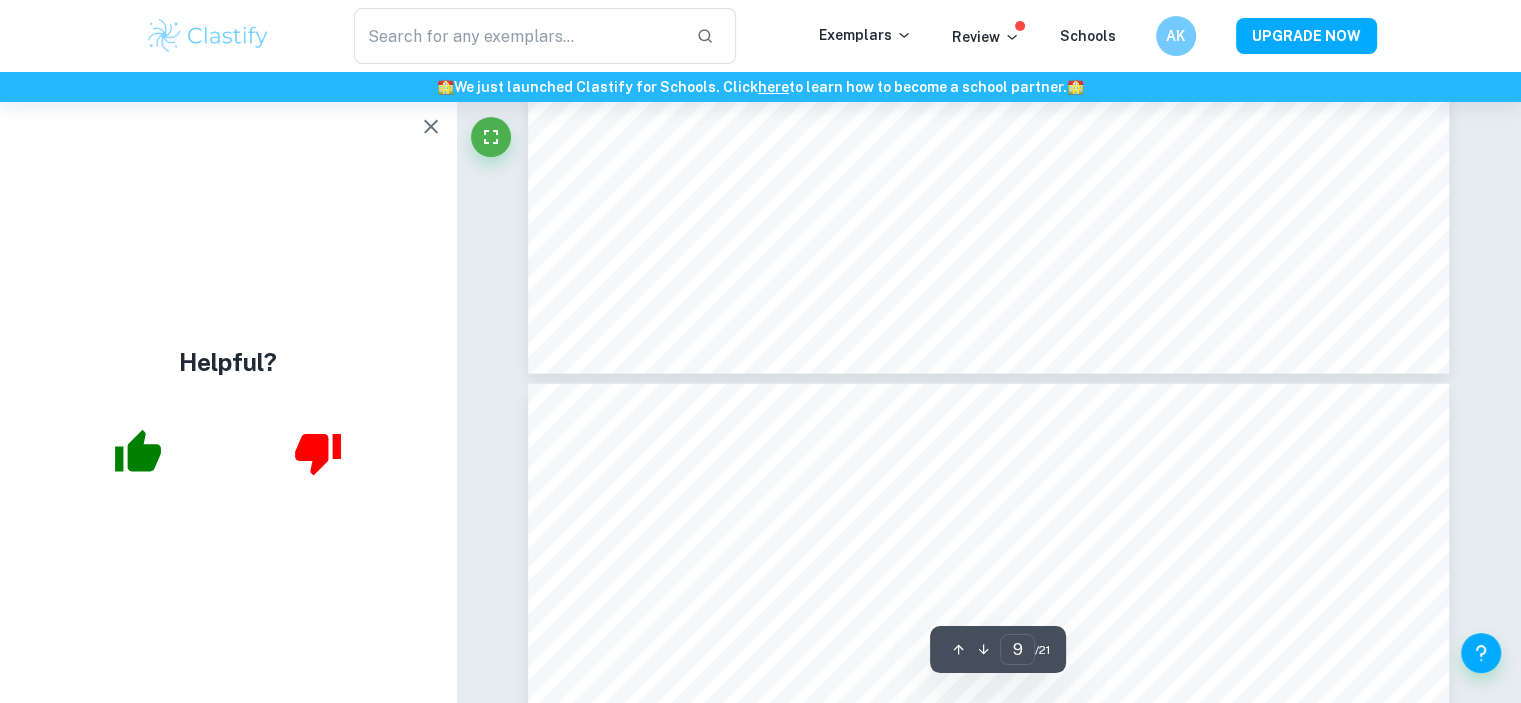 type on "10" 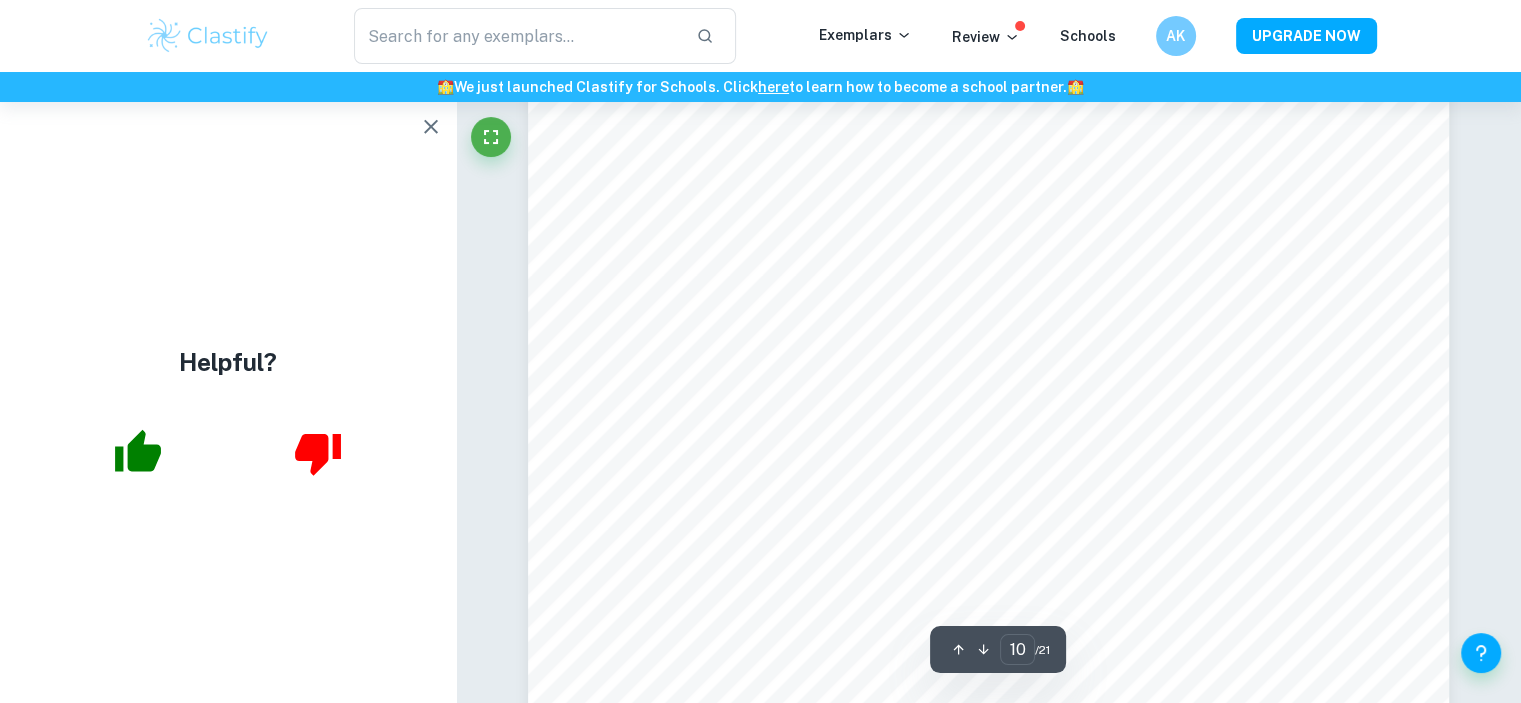 scroll, scrollTop: 12500, scrollLeft: 0, axis: vertical 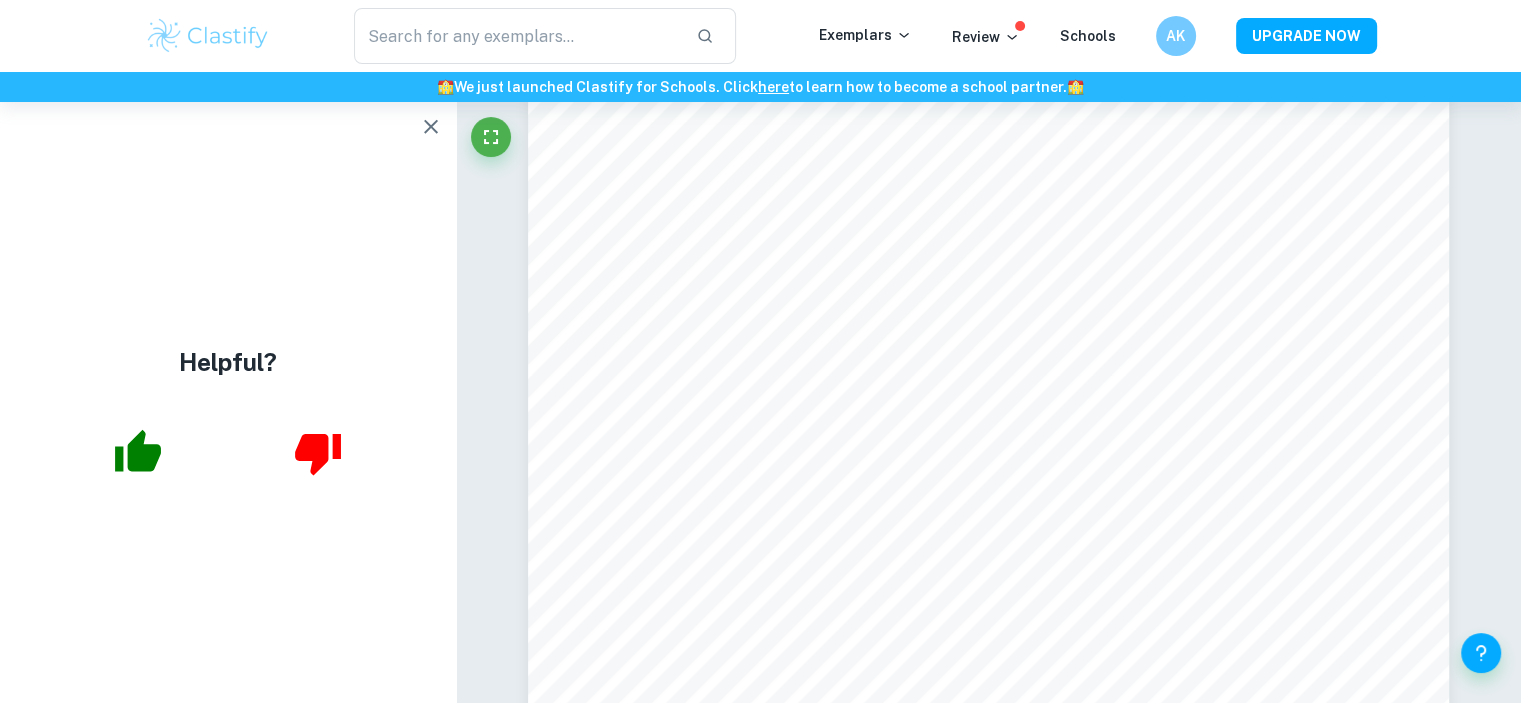 type on "airplane" 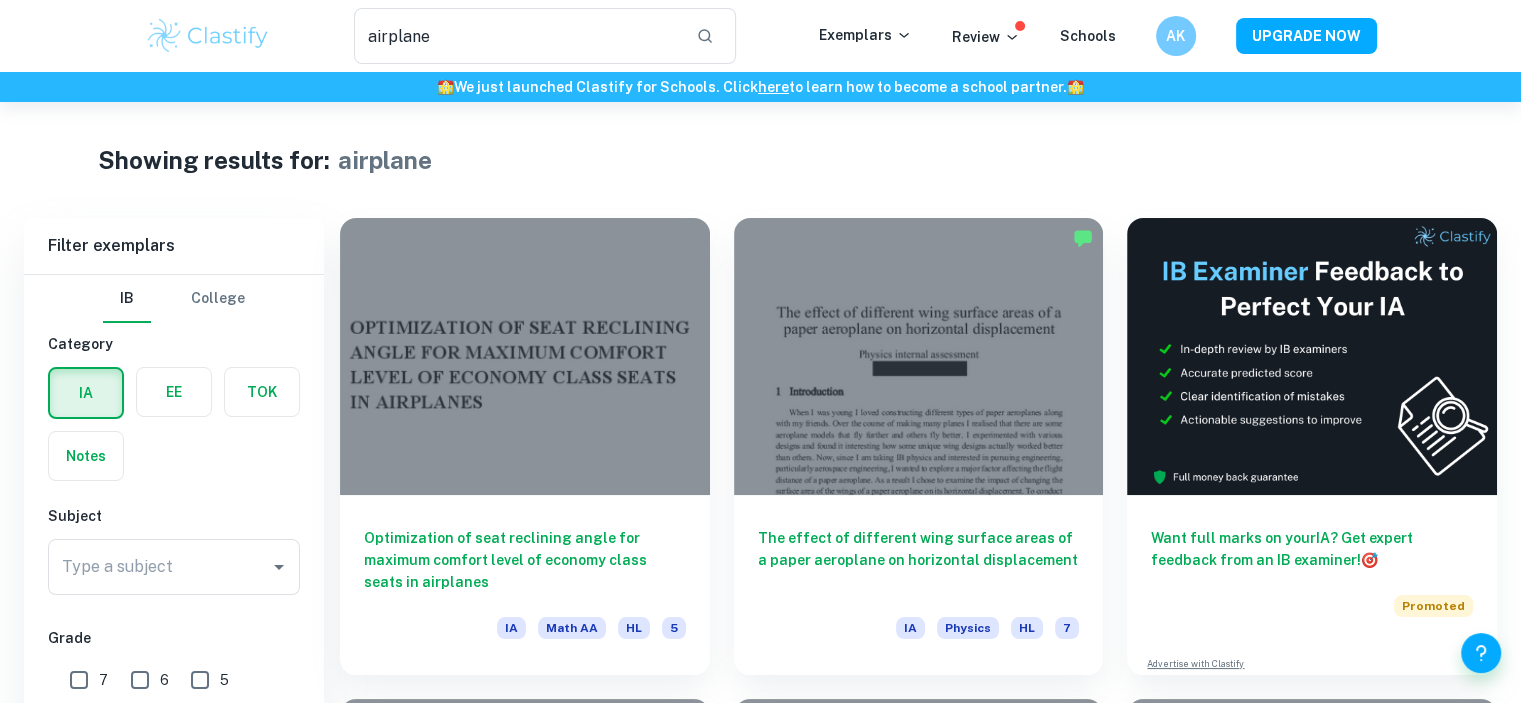 scroll, scrollTop: 100, scrollLeft: 0, axis: vertical 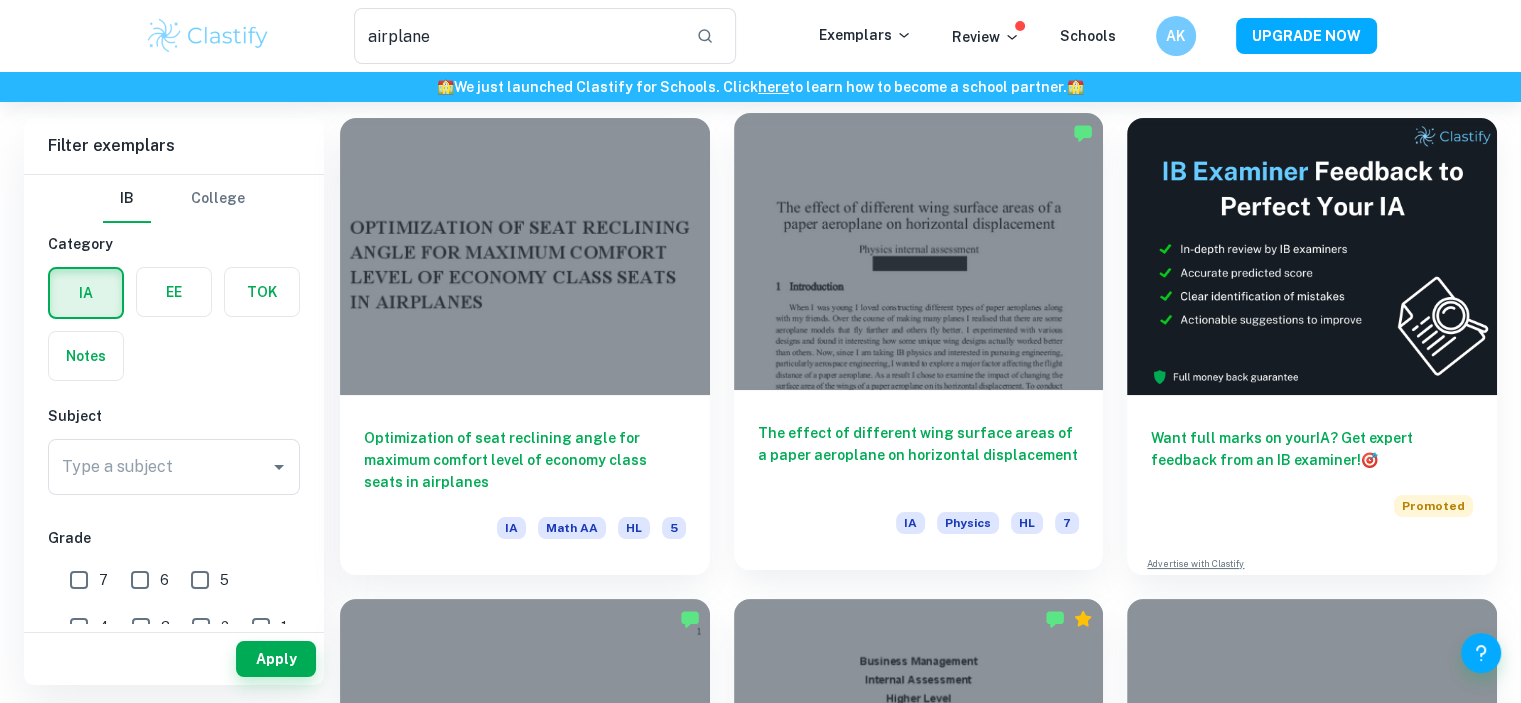 click at bounding box center [919, 251] 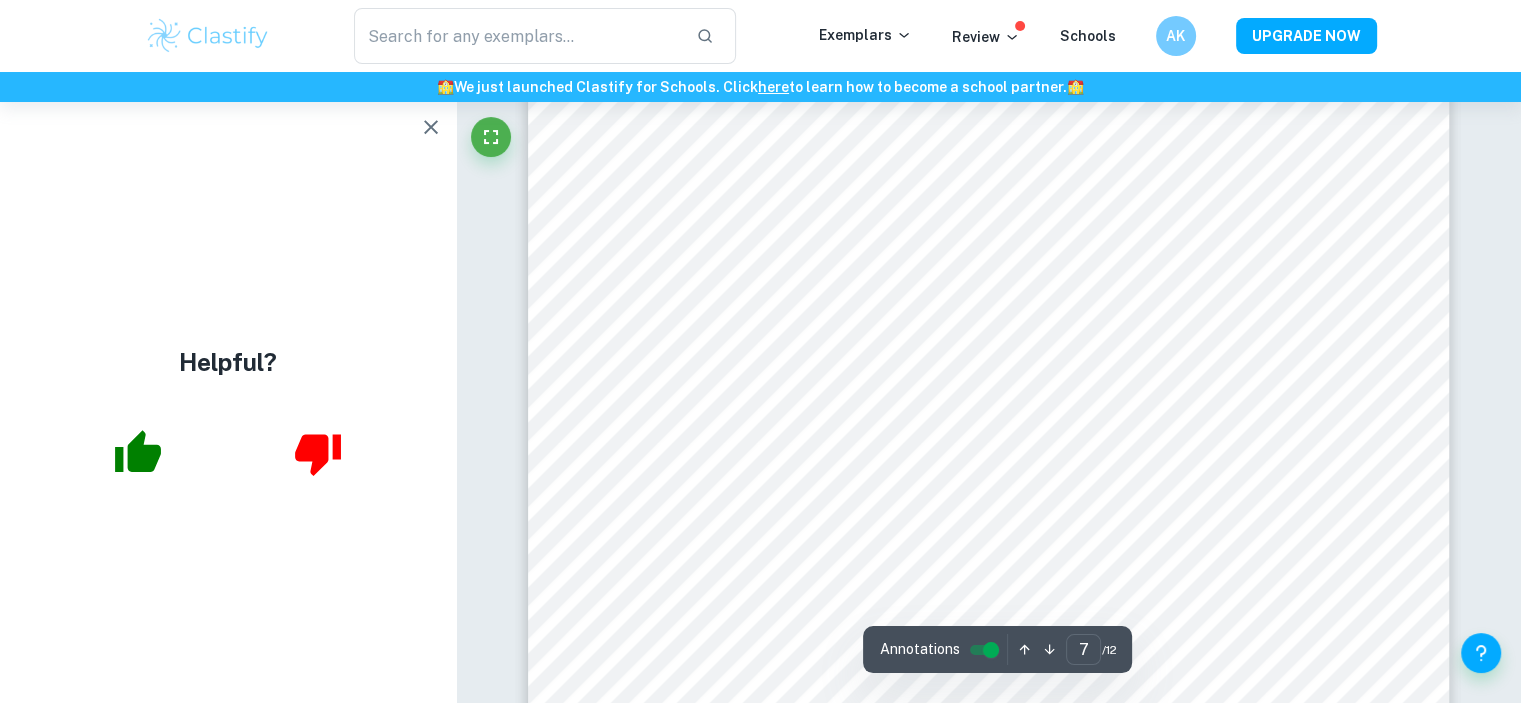 scroll, scrollTop: 8800, scrollLeft: 0, axis: vertical 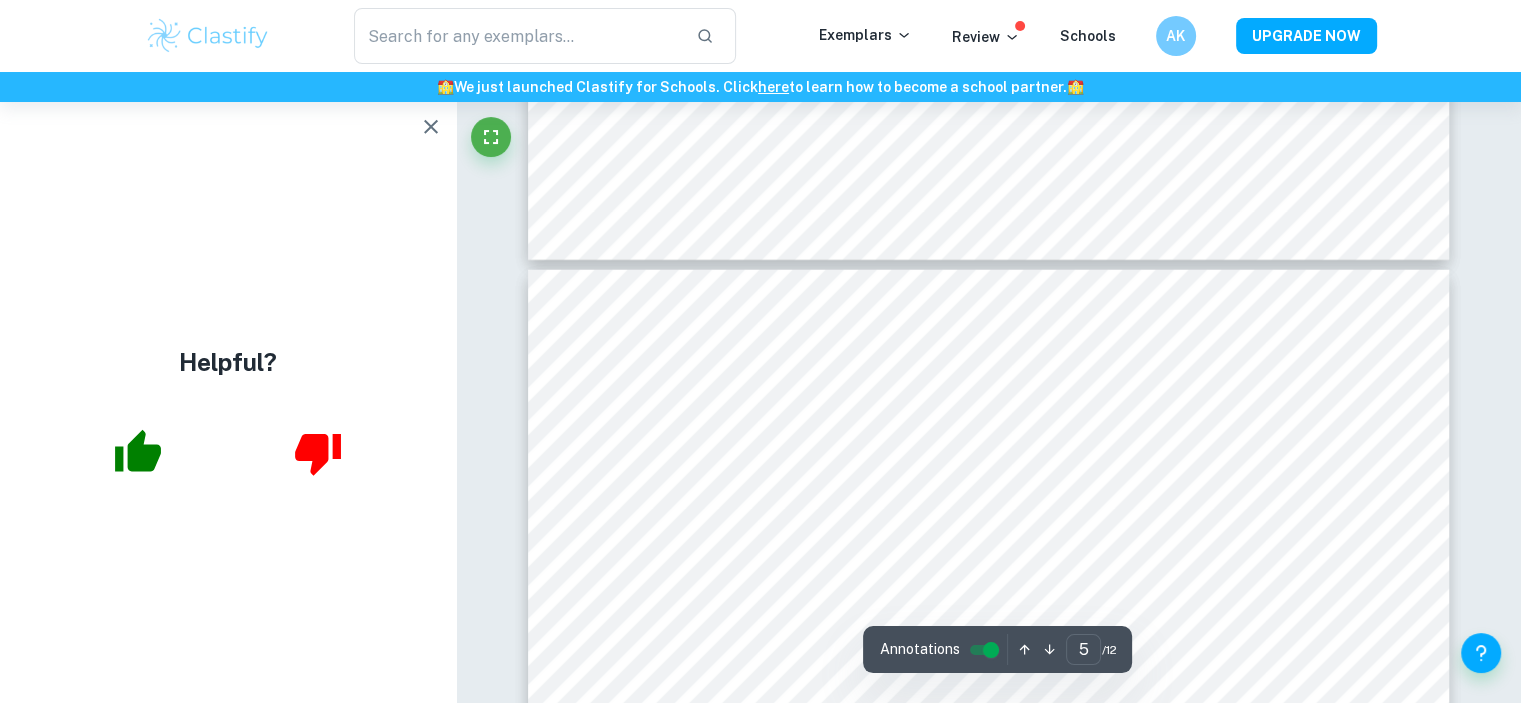 type on "4" 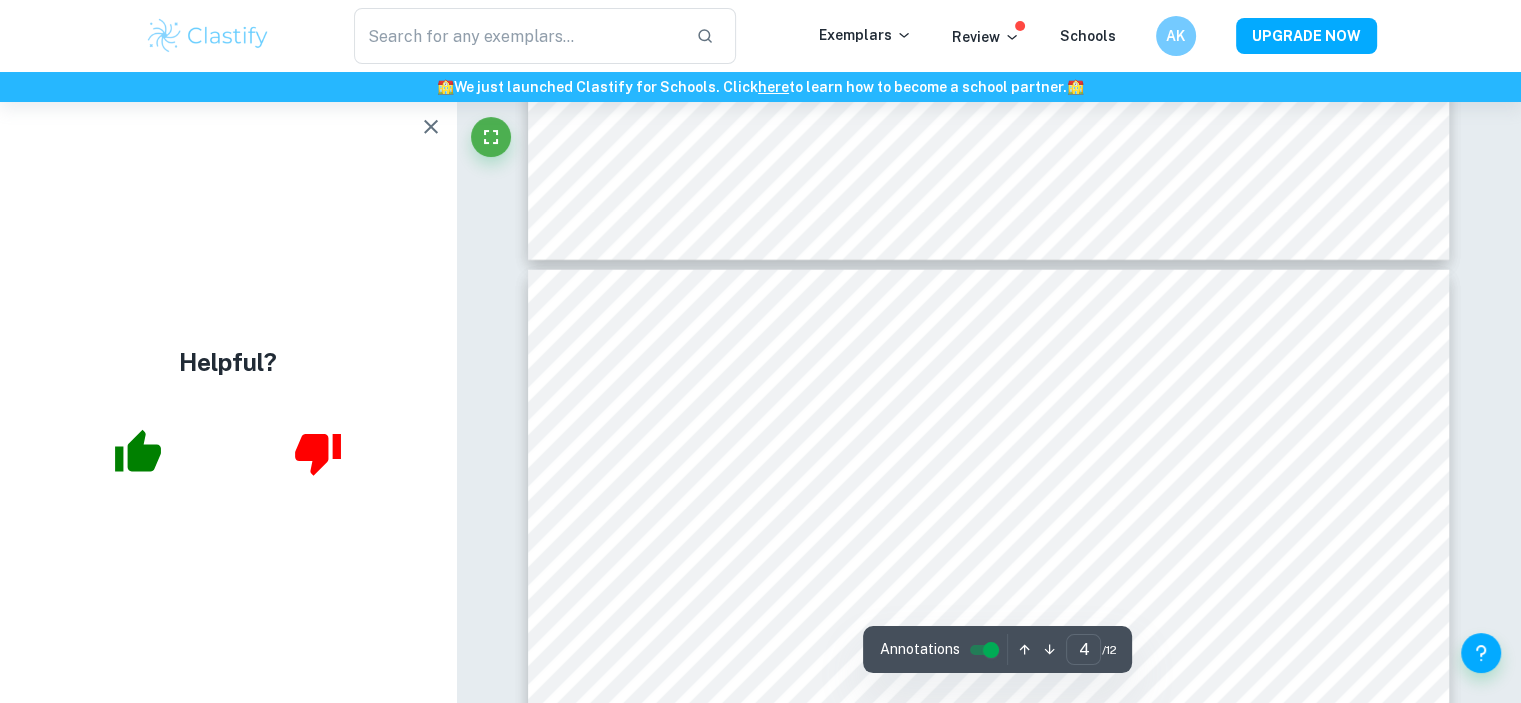scroll, scrollTop: 5000, scrollLeft: 0, axis: vertical 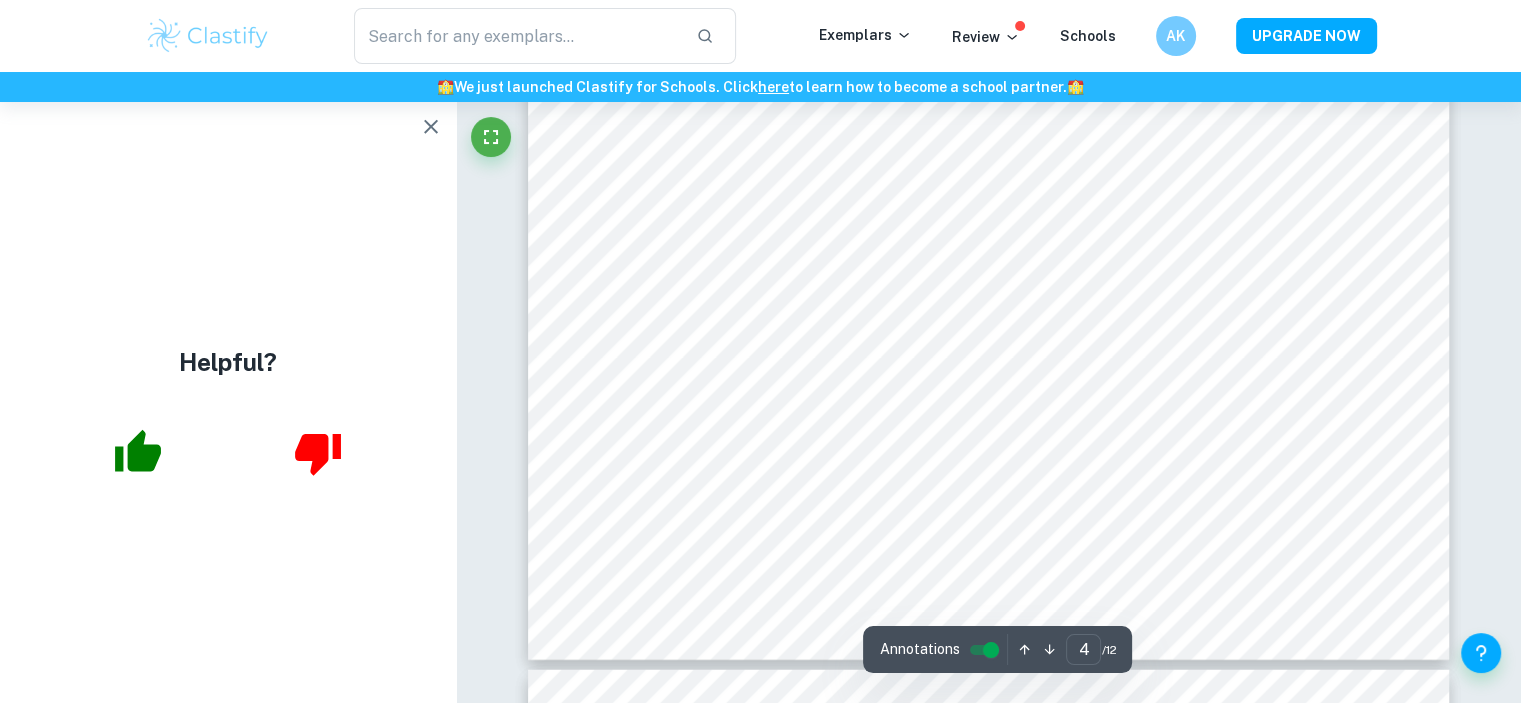type on "airplane" 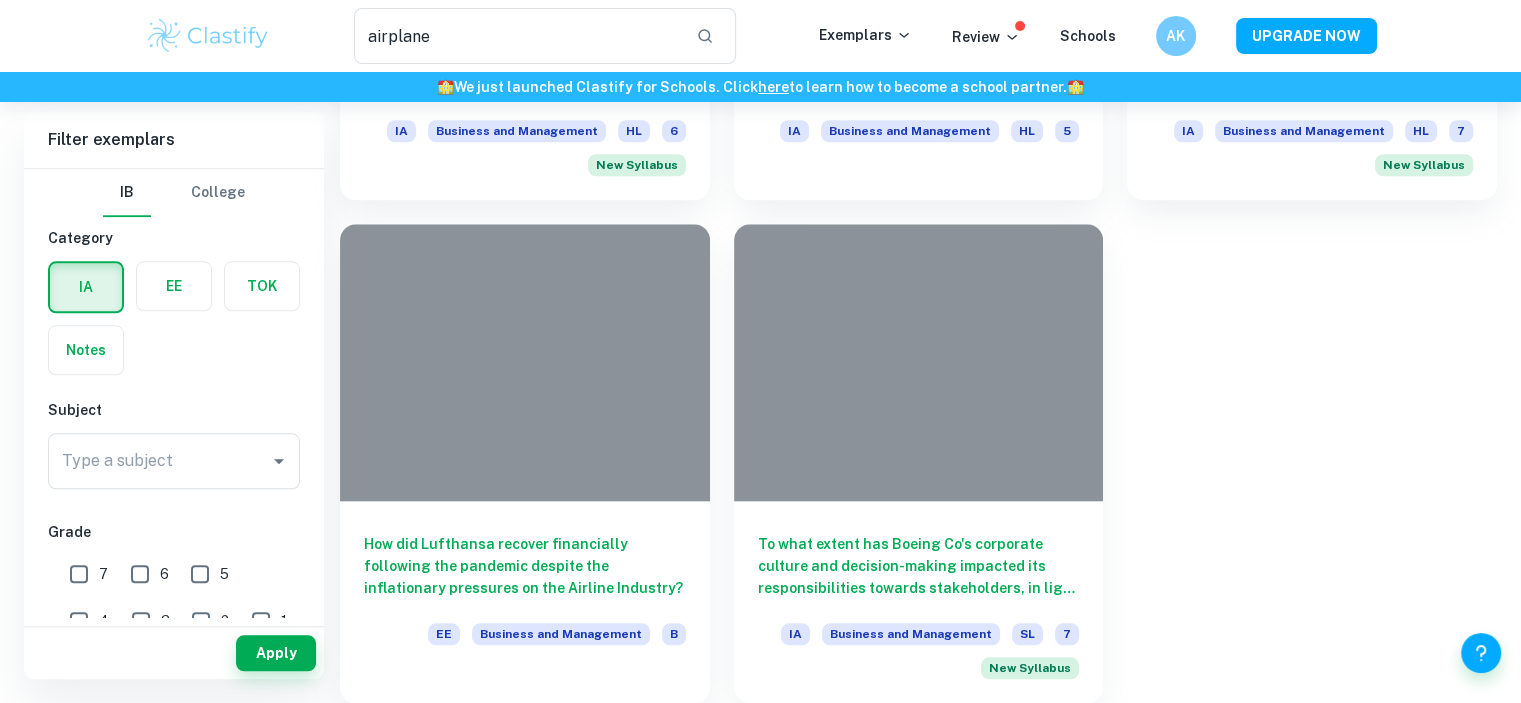 scroll, scrollTop: 100, scrollLeft: 0, axis: vertical 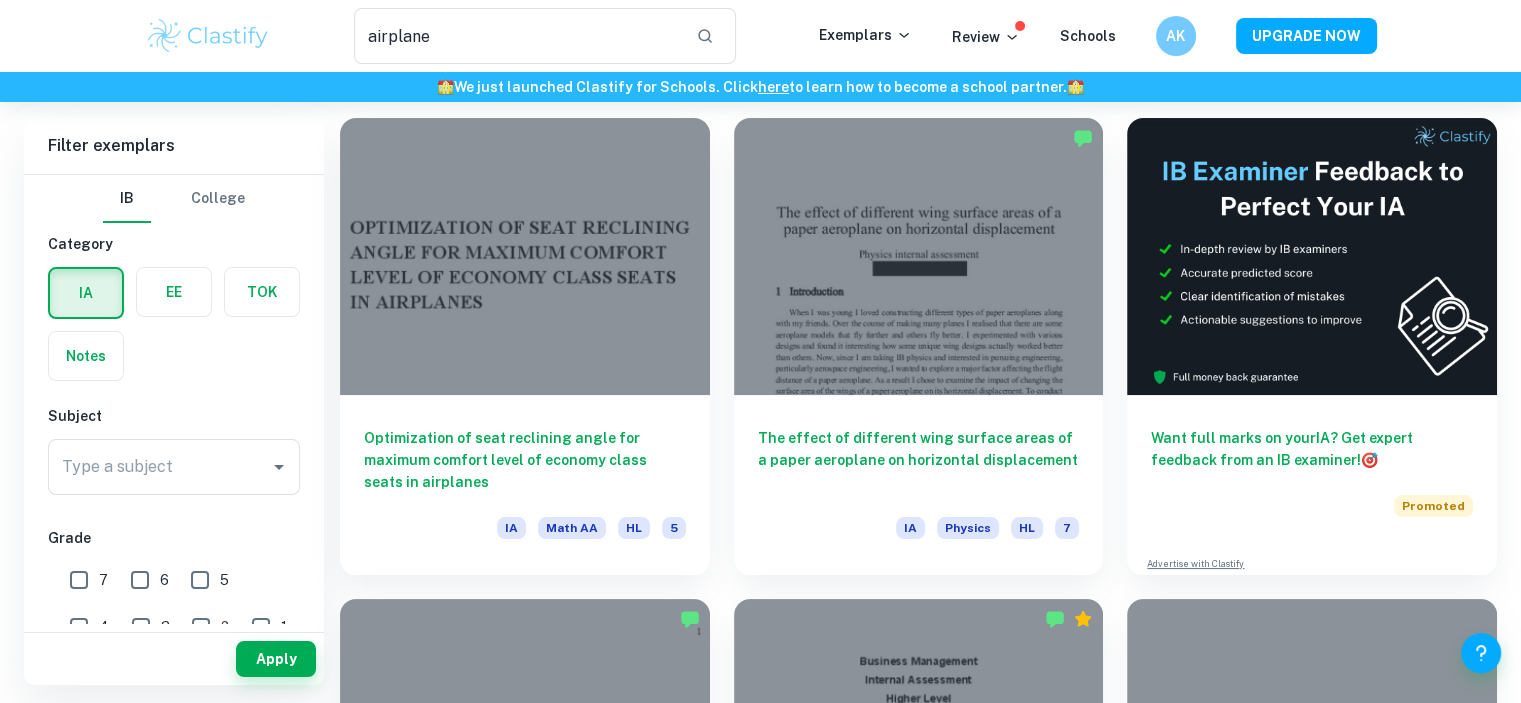 click at bounding box center [208, 36] 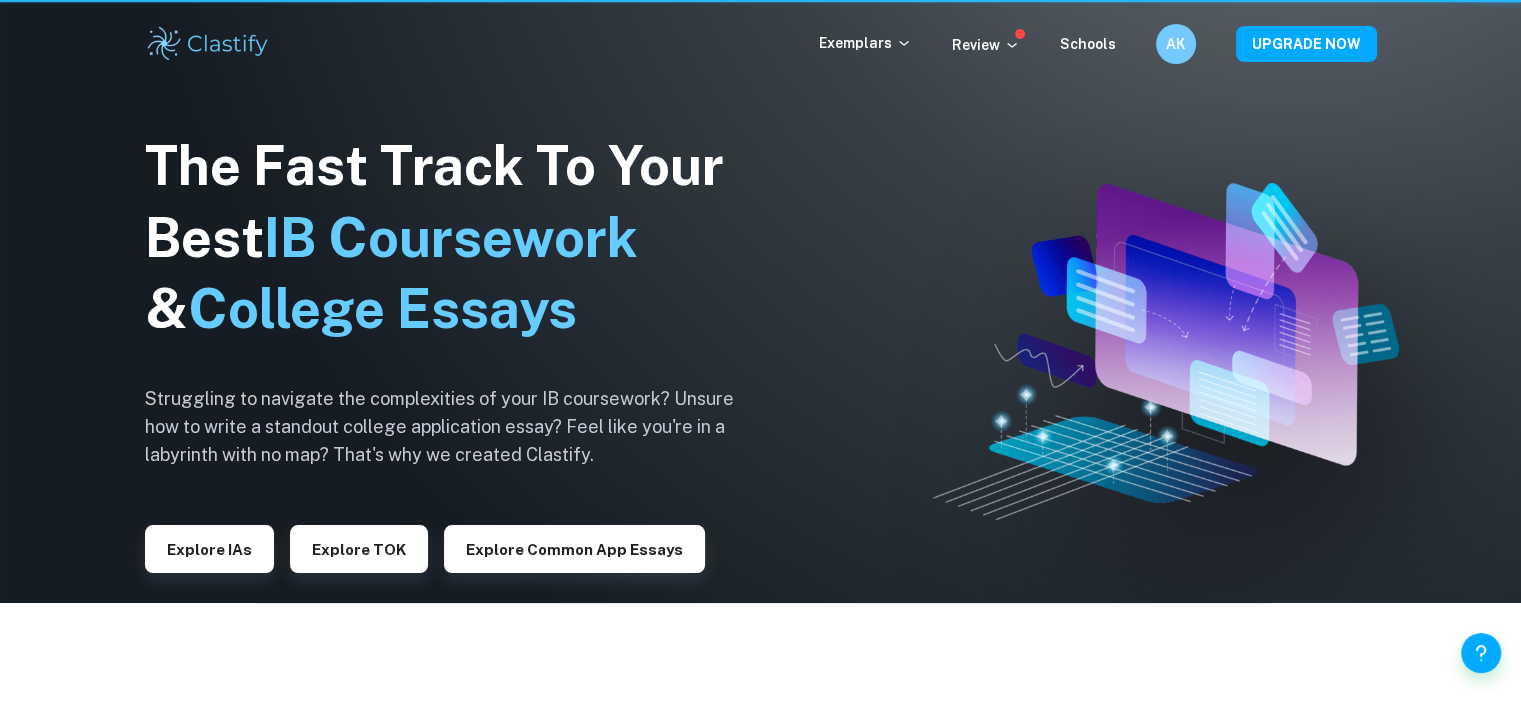 scroll, scrollTop: 0, scrollLeft: 0, axis: both 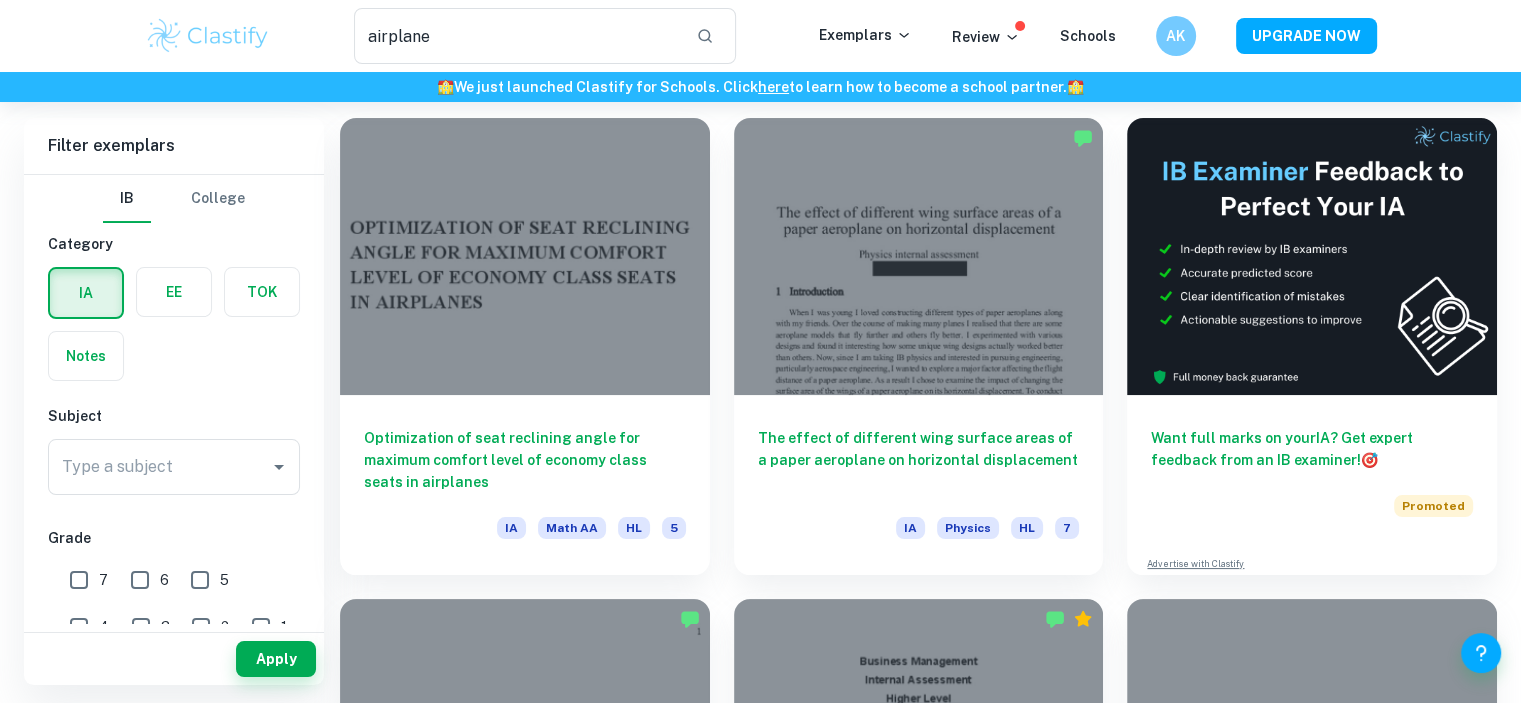 type on "cars" 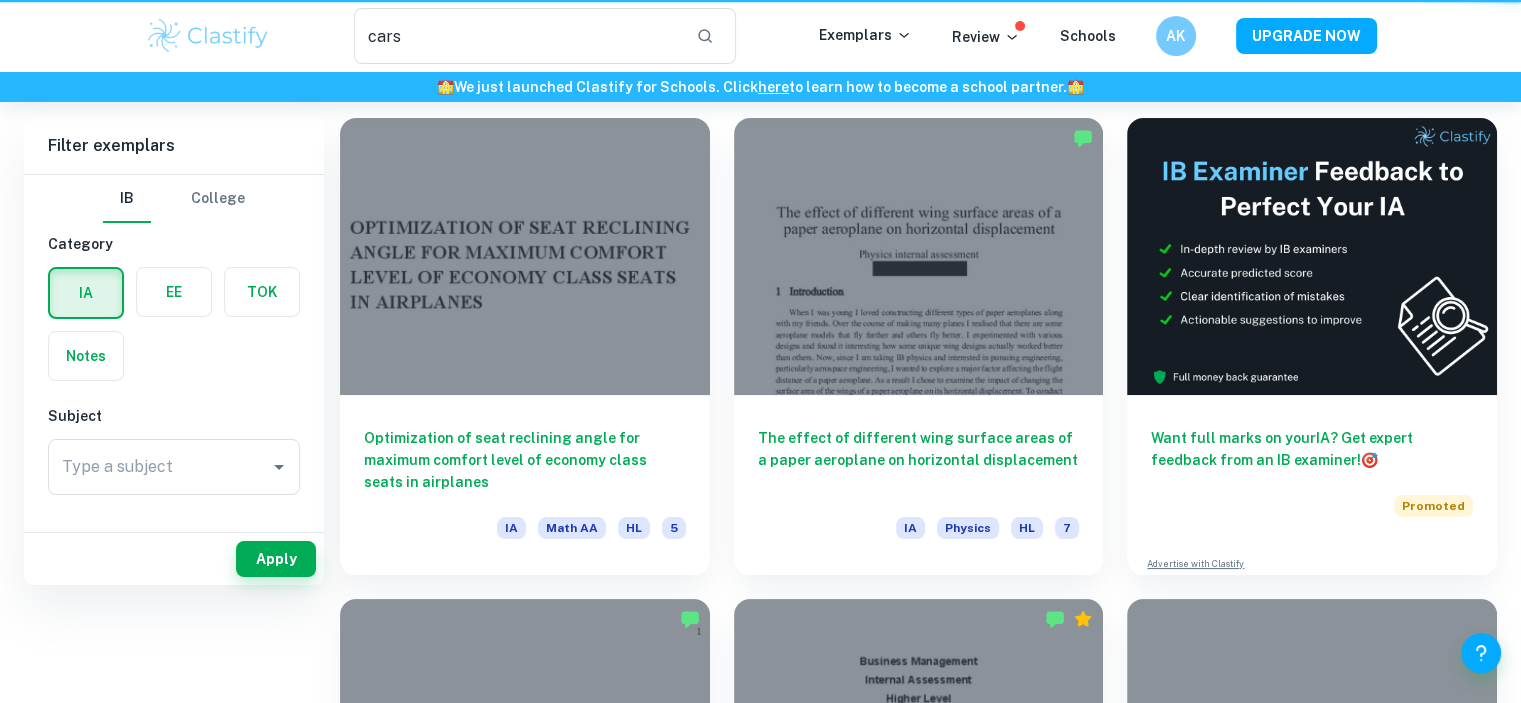 scroll, scrollTop: 0, scrollLeft: 0, axis: both 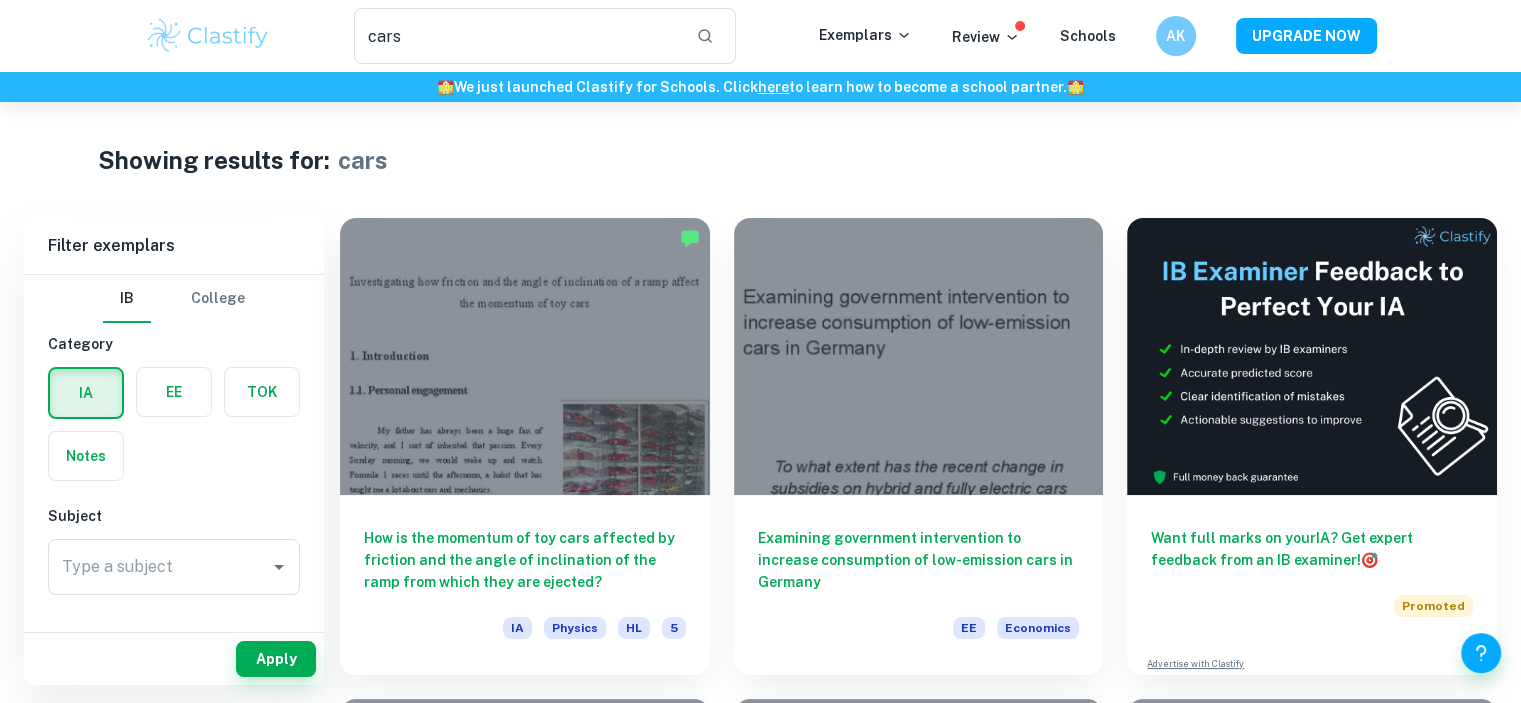 click on "TOK" at bounding box center [256, 387] 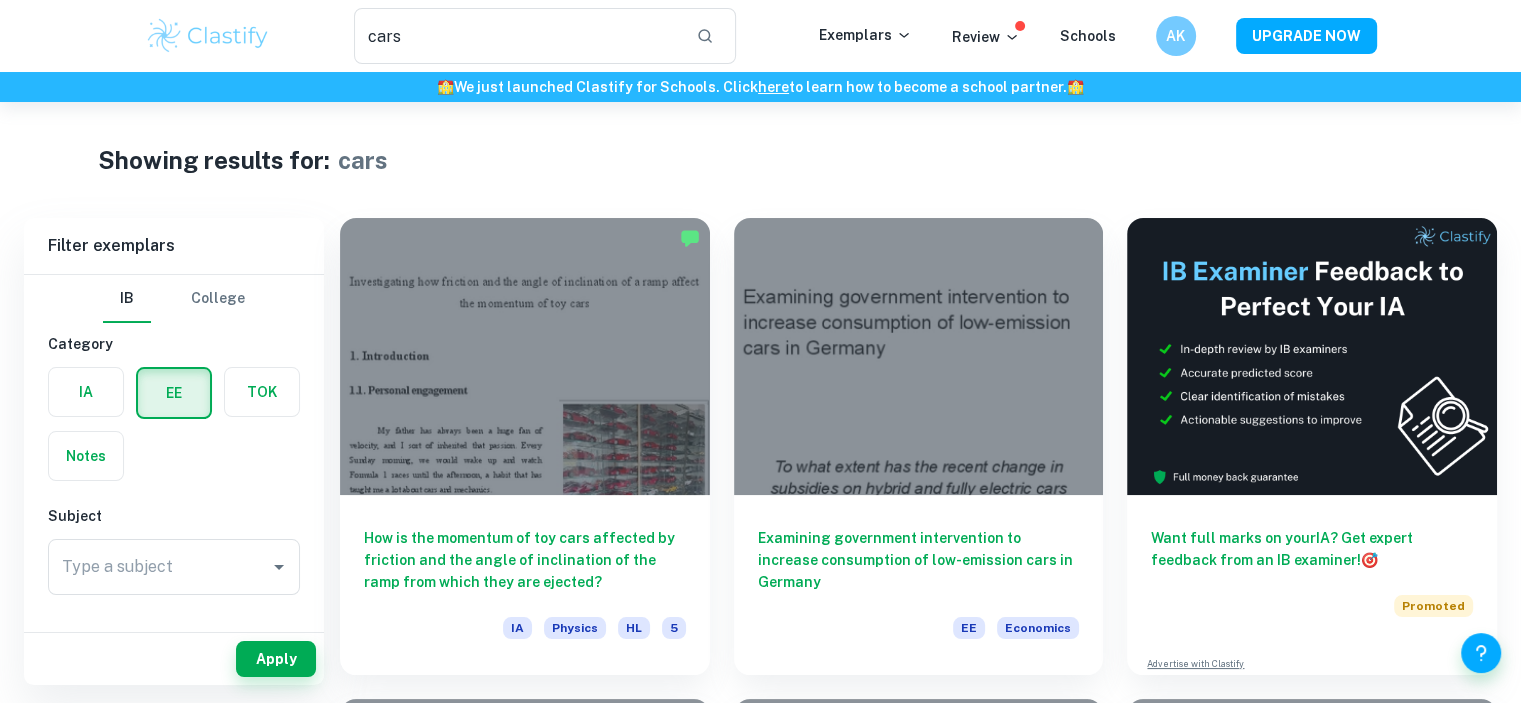 click at bounding box center (208, 36) 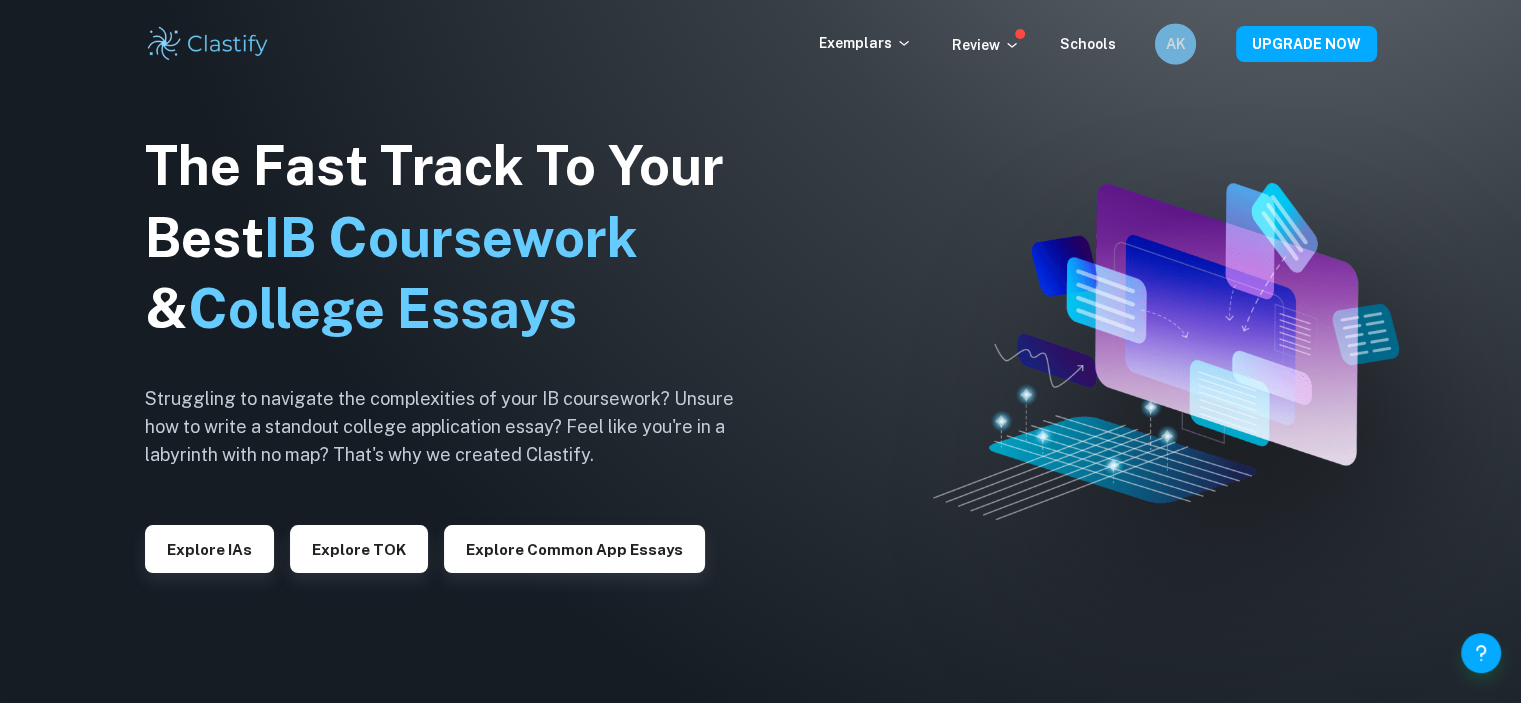 click on "AK" at bounding box center (1175, 44) 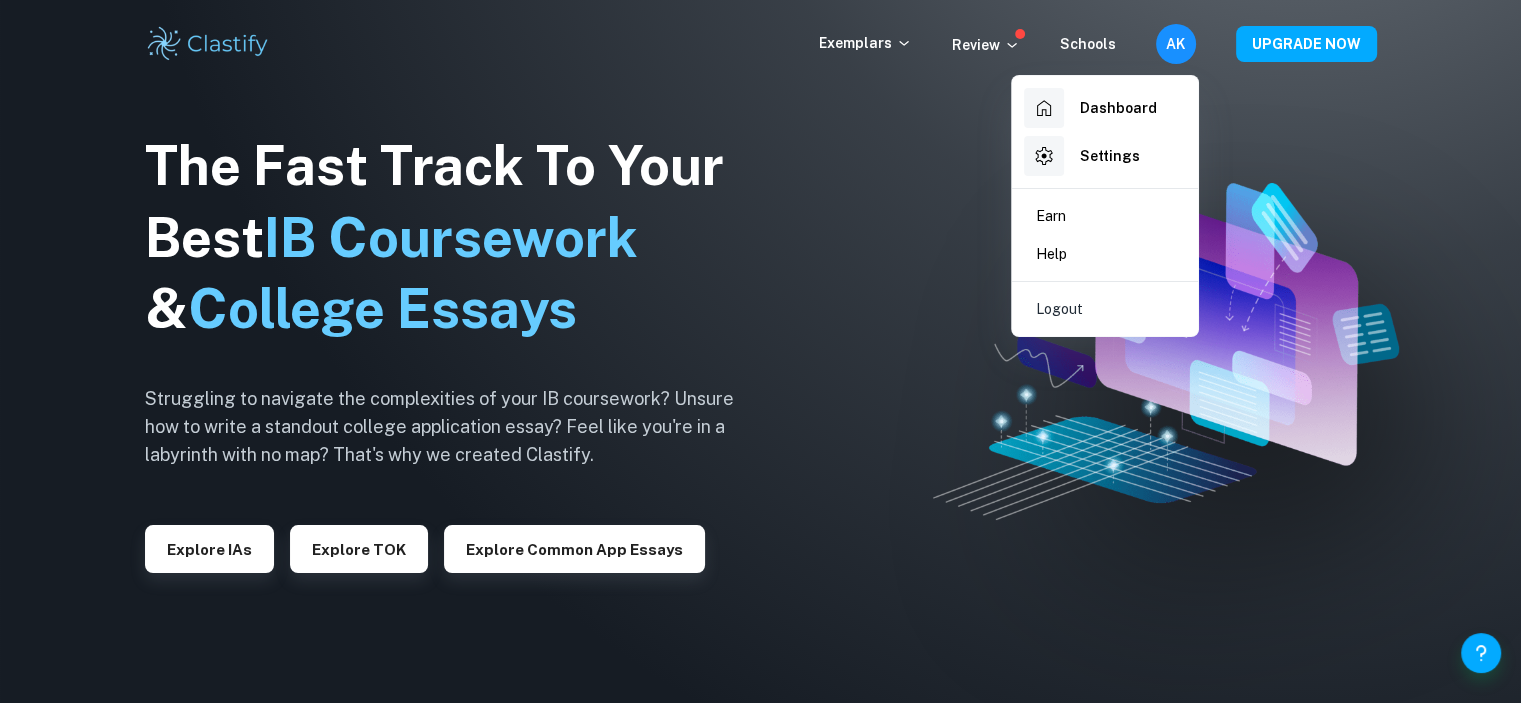 click at bounding box center (760, 351) 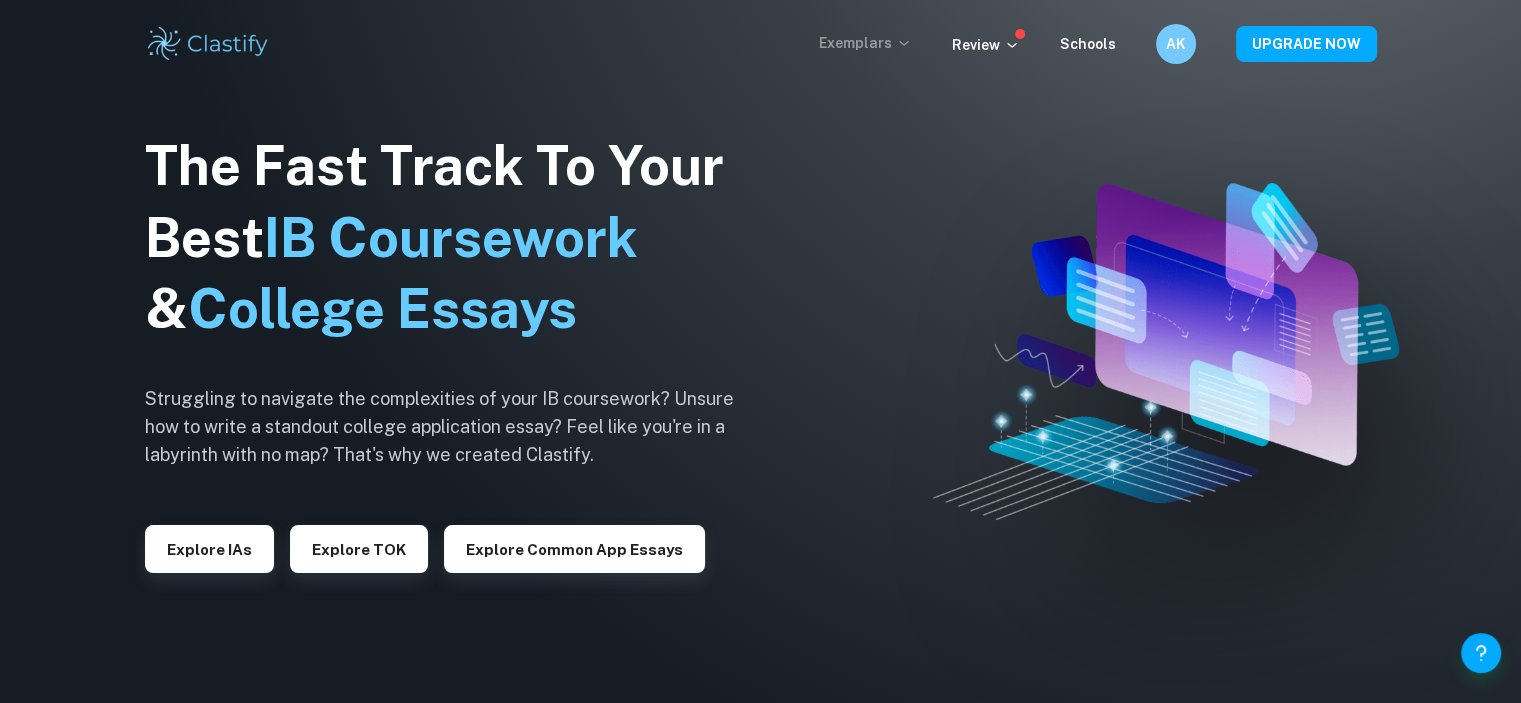 click on "Exemplars" at bounding box center (865, 43) 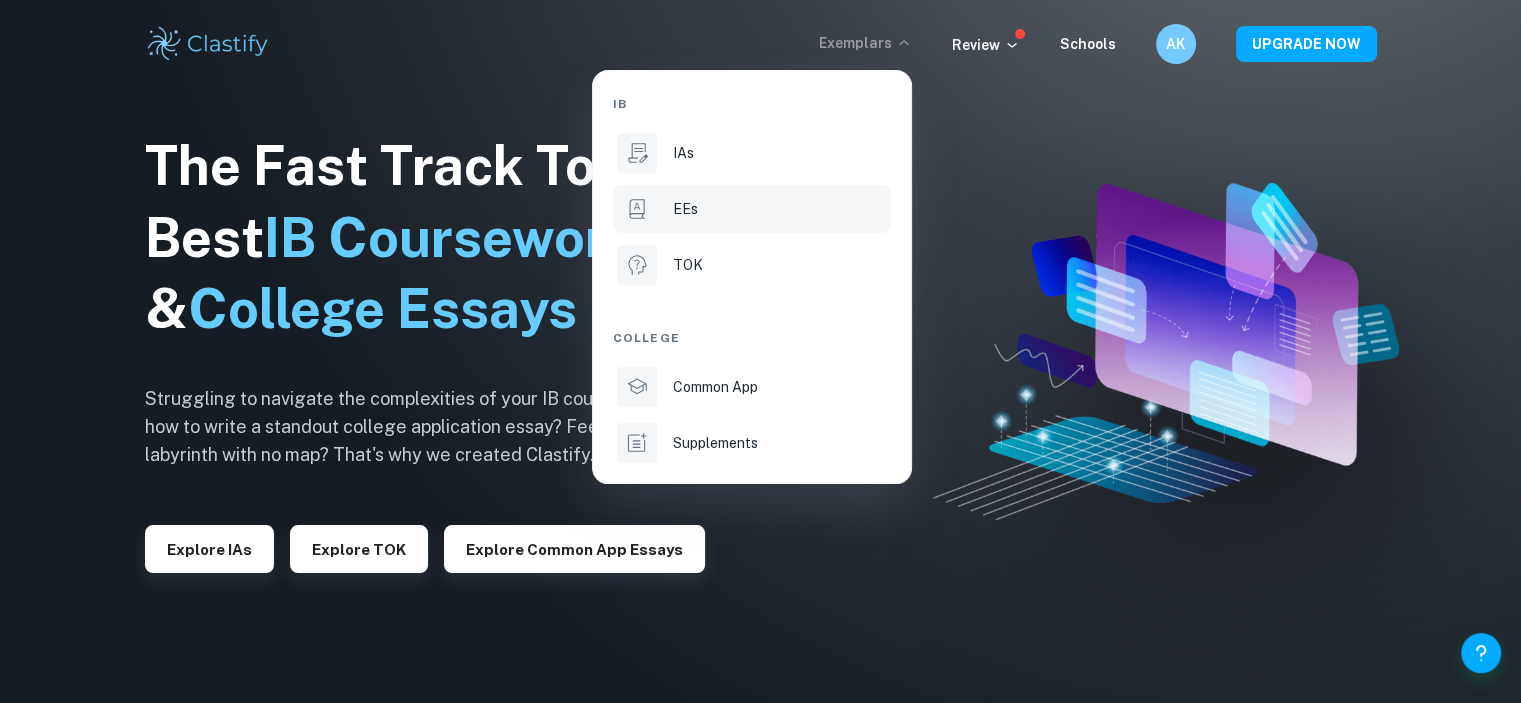 click on "EEs" at bounding box center [752, 209] 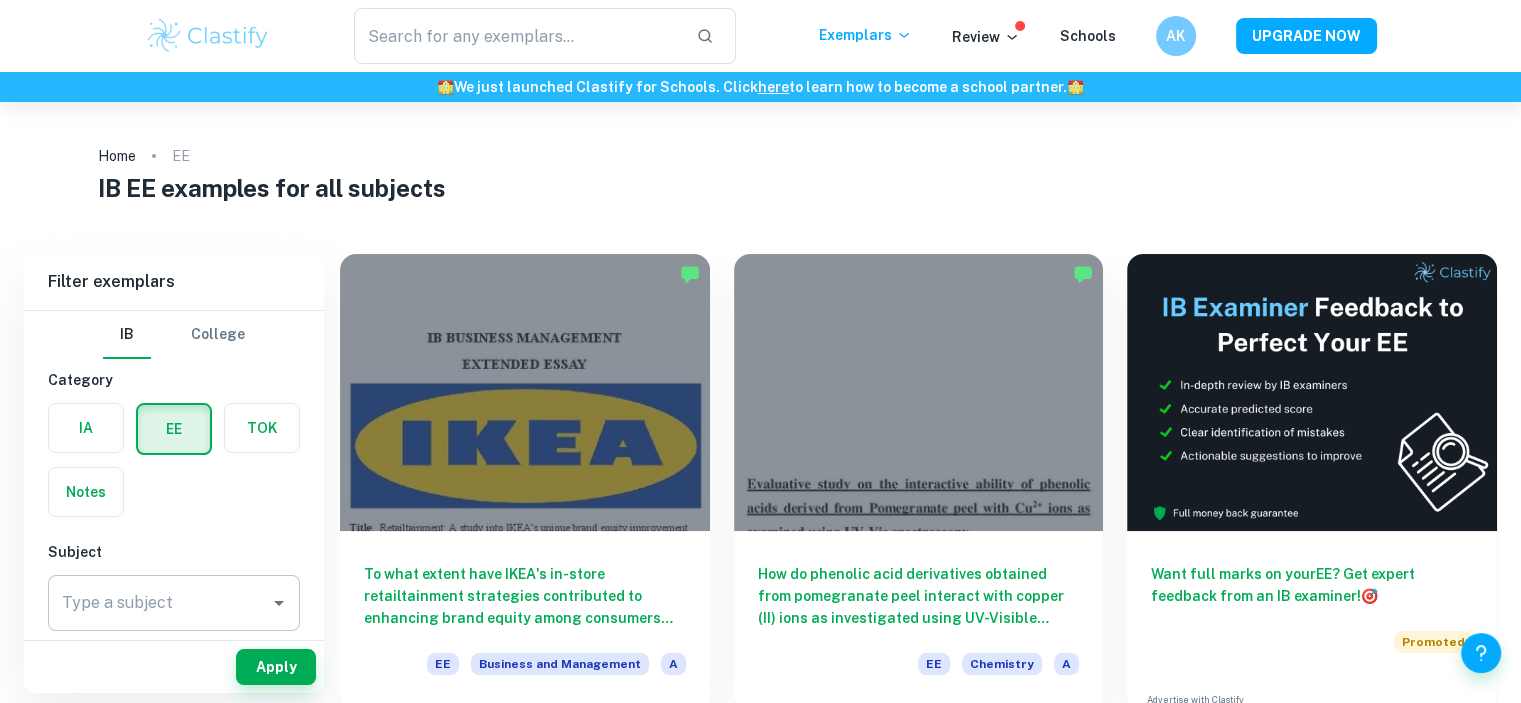 click on "Type a subject" at bounding box center [159, 603] 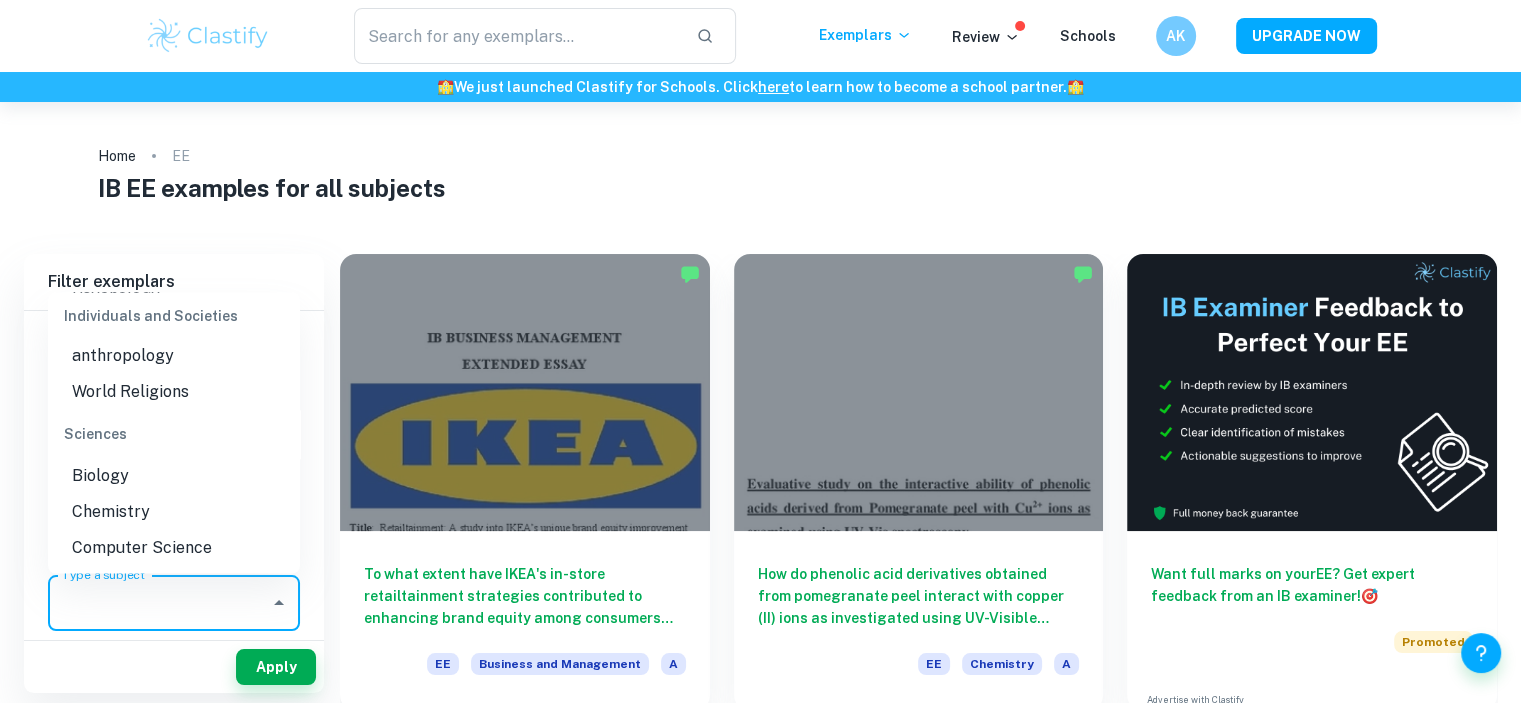 scroll, scrollTop: 2258, scrollLeft: 0, axis: vertical 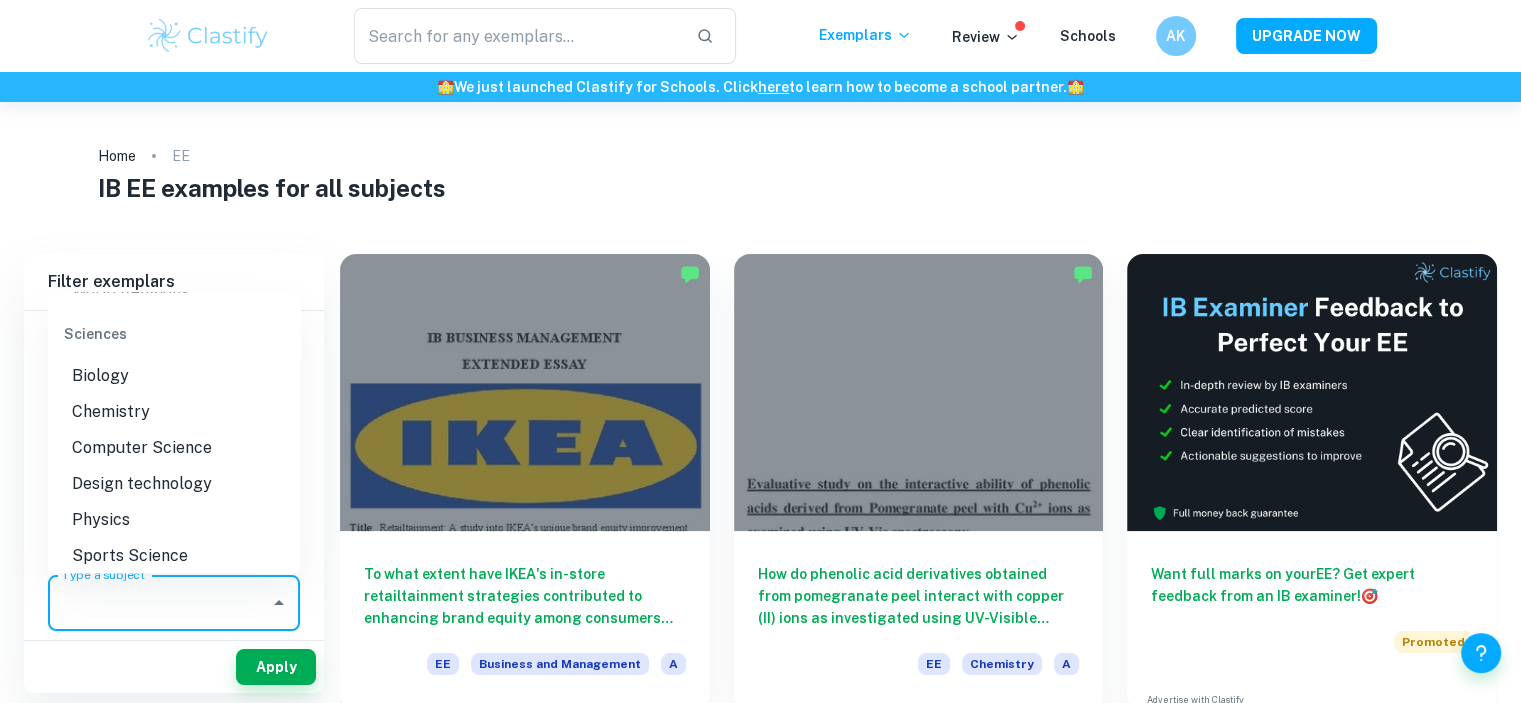 click on "Physics" at bounding box center (174, 520) 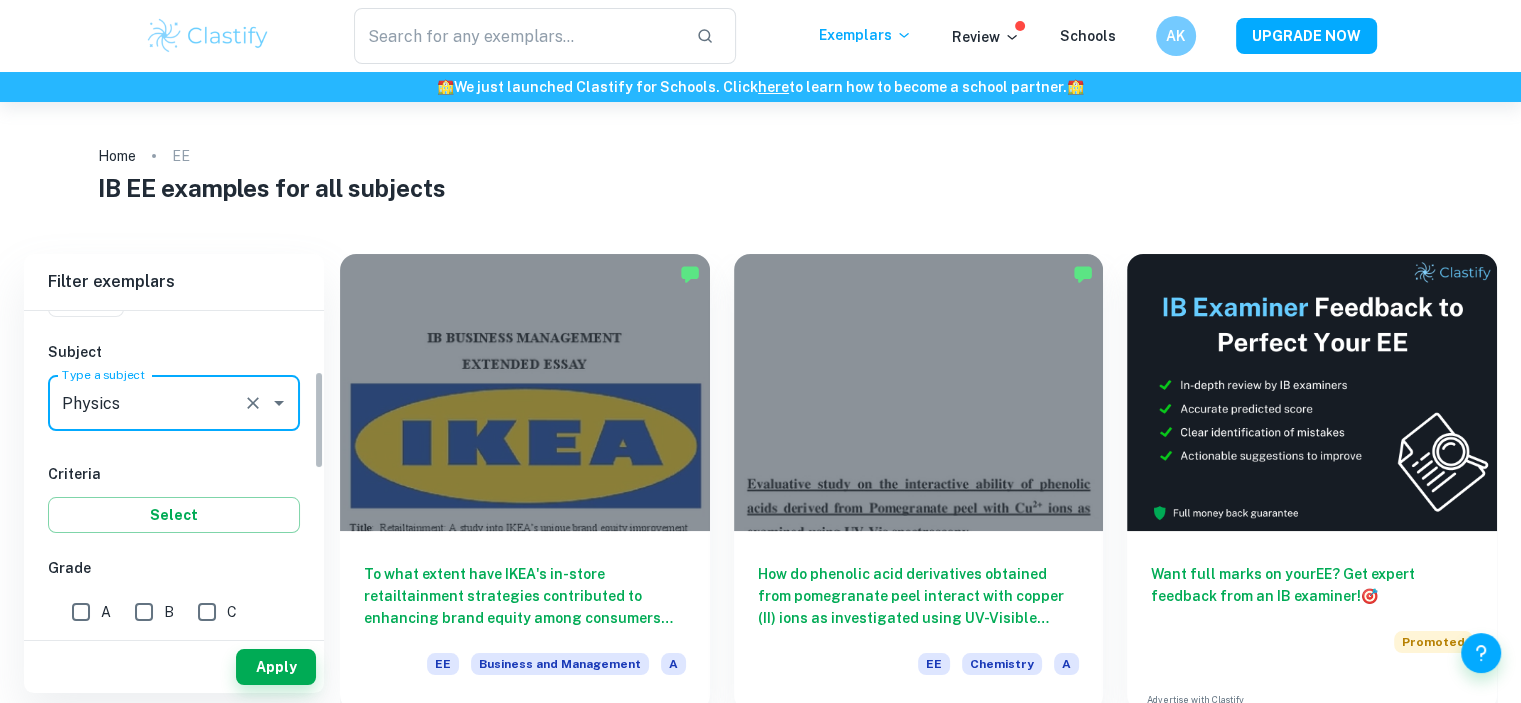 scroll, scrollTop: 300, scrollLeft: 0, axis: vertical 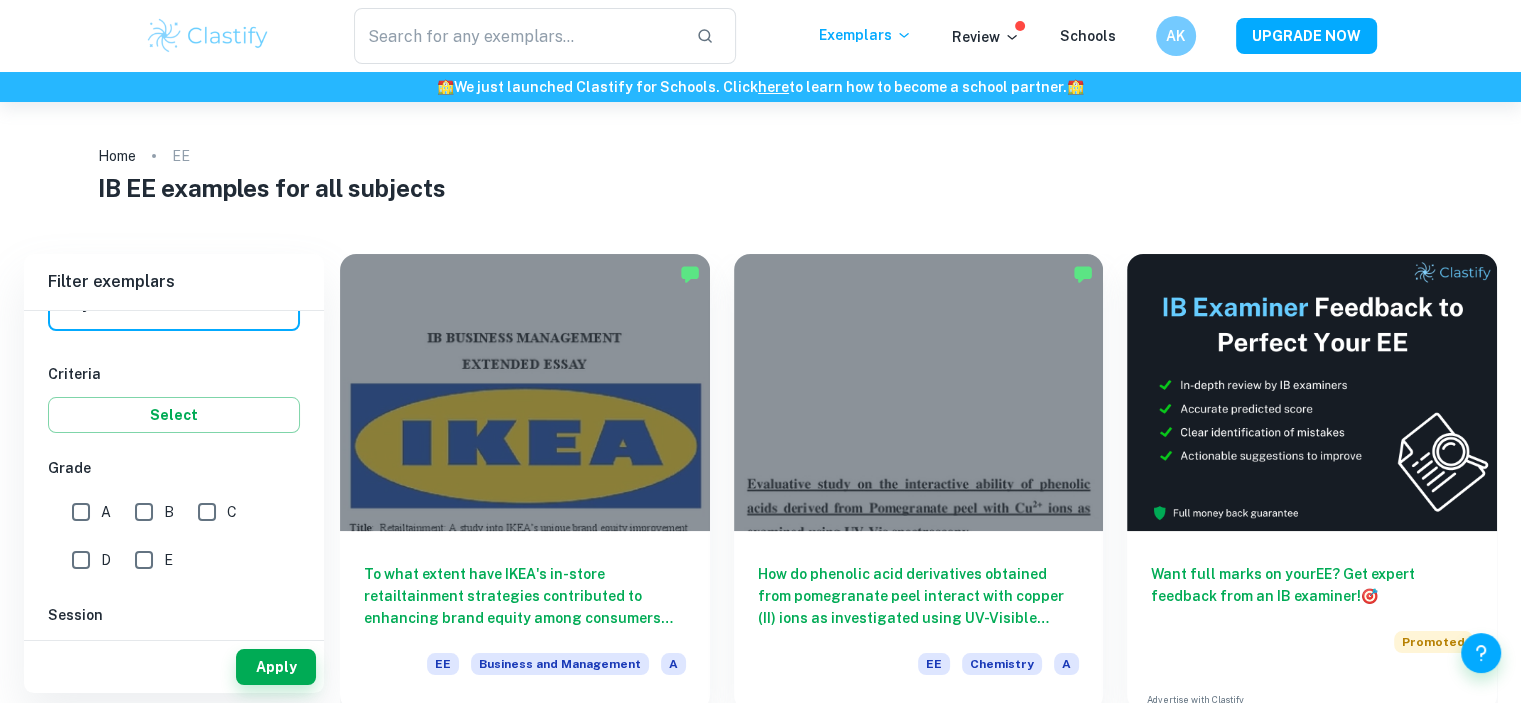 click on "B" at bounding box center [144, 512] 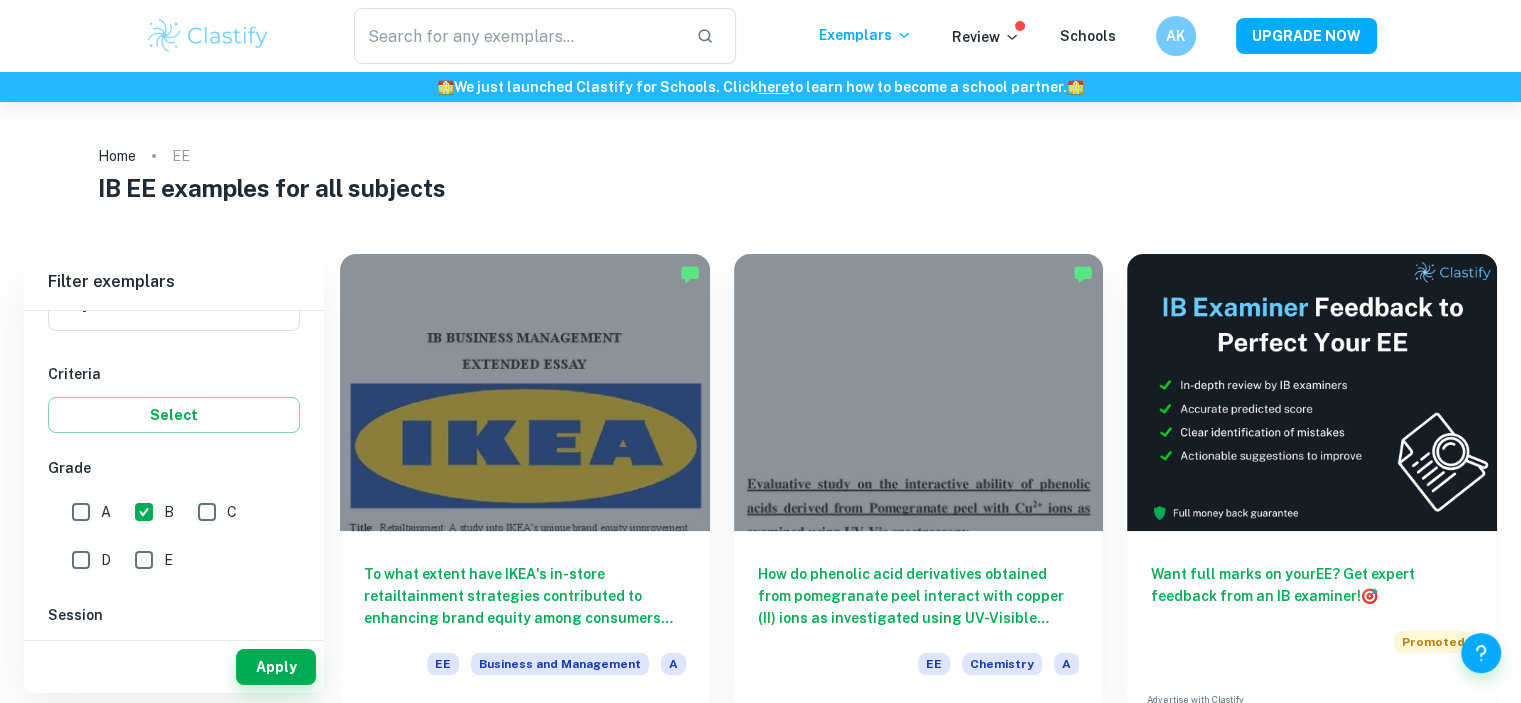 click on "Apply" at bounding box center (276, 667) 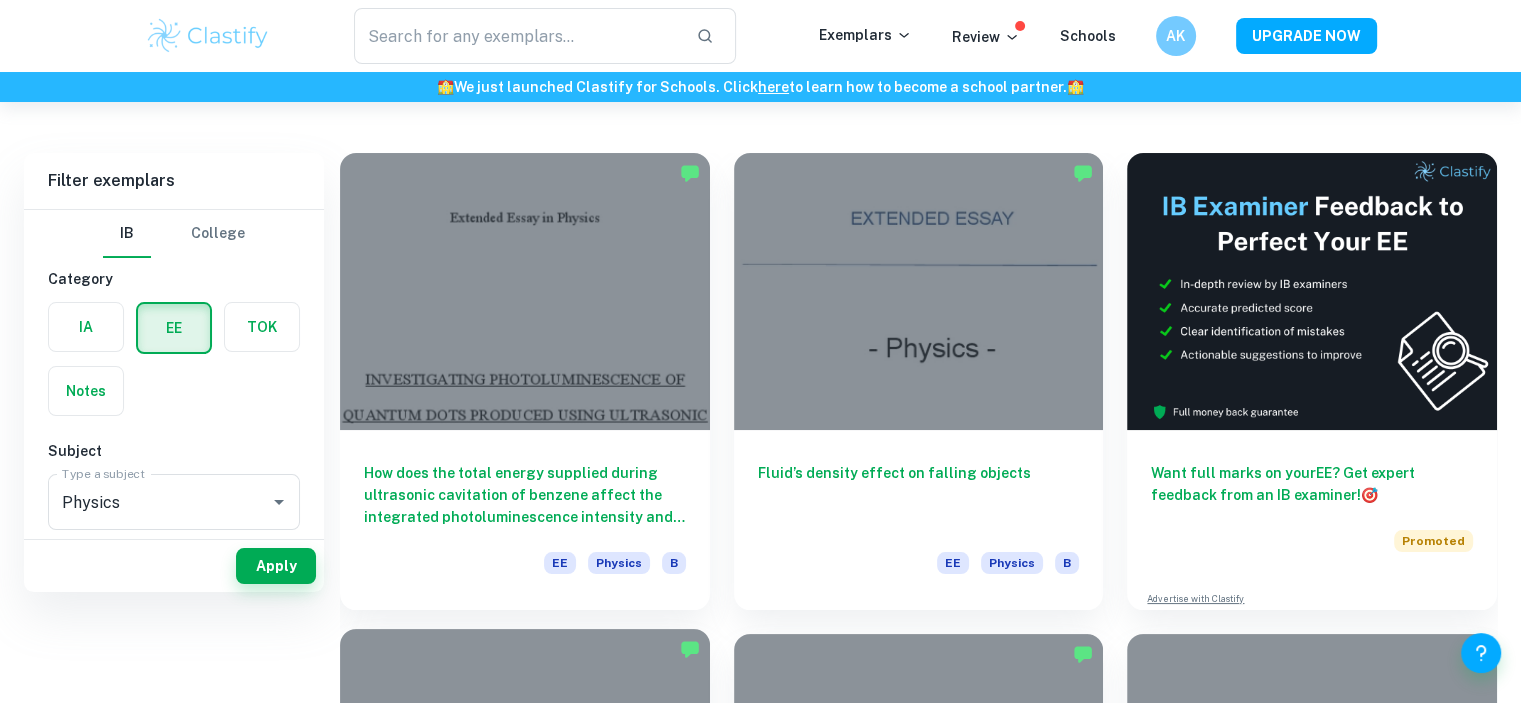 scroll, scrollTop: 0, scrollLeft: 0, axis: both 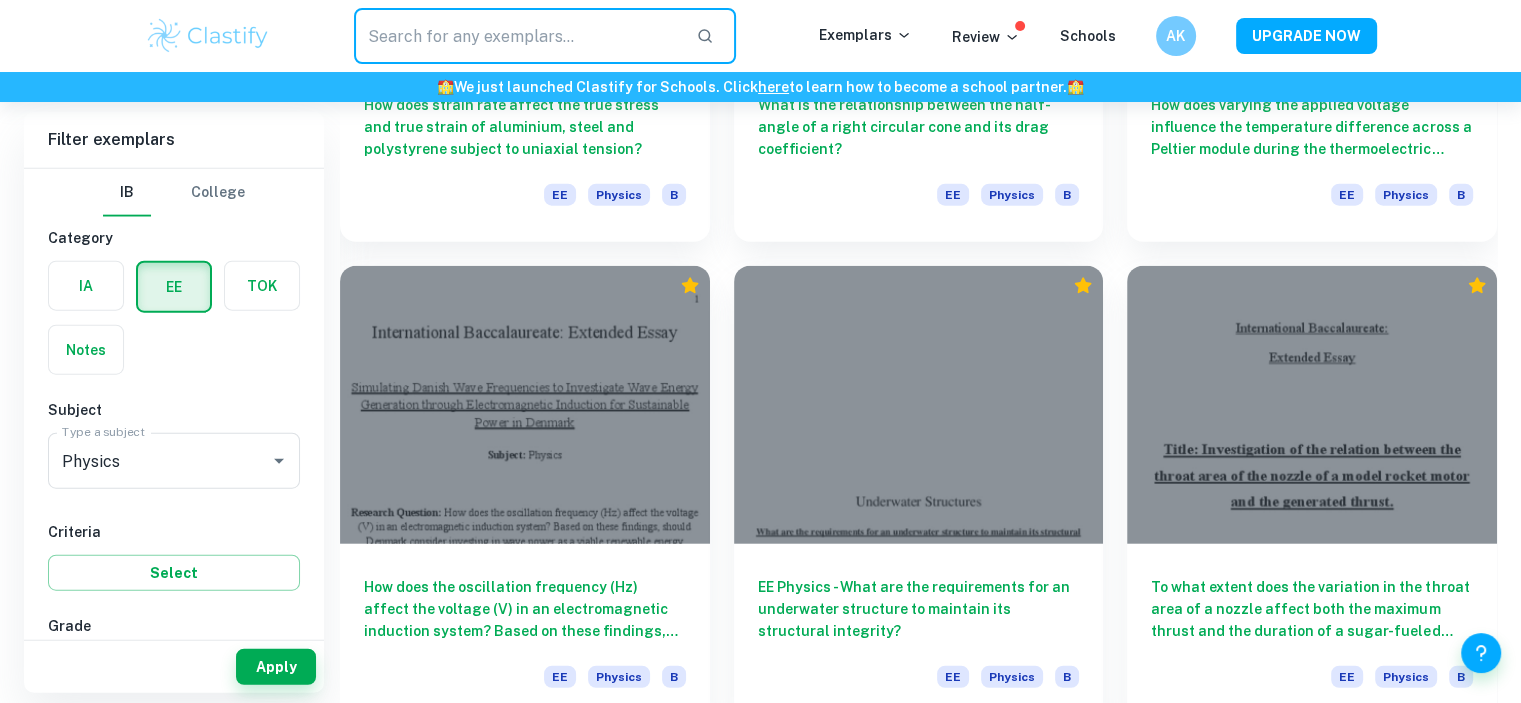 click at bounding box center (517, 36) 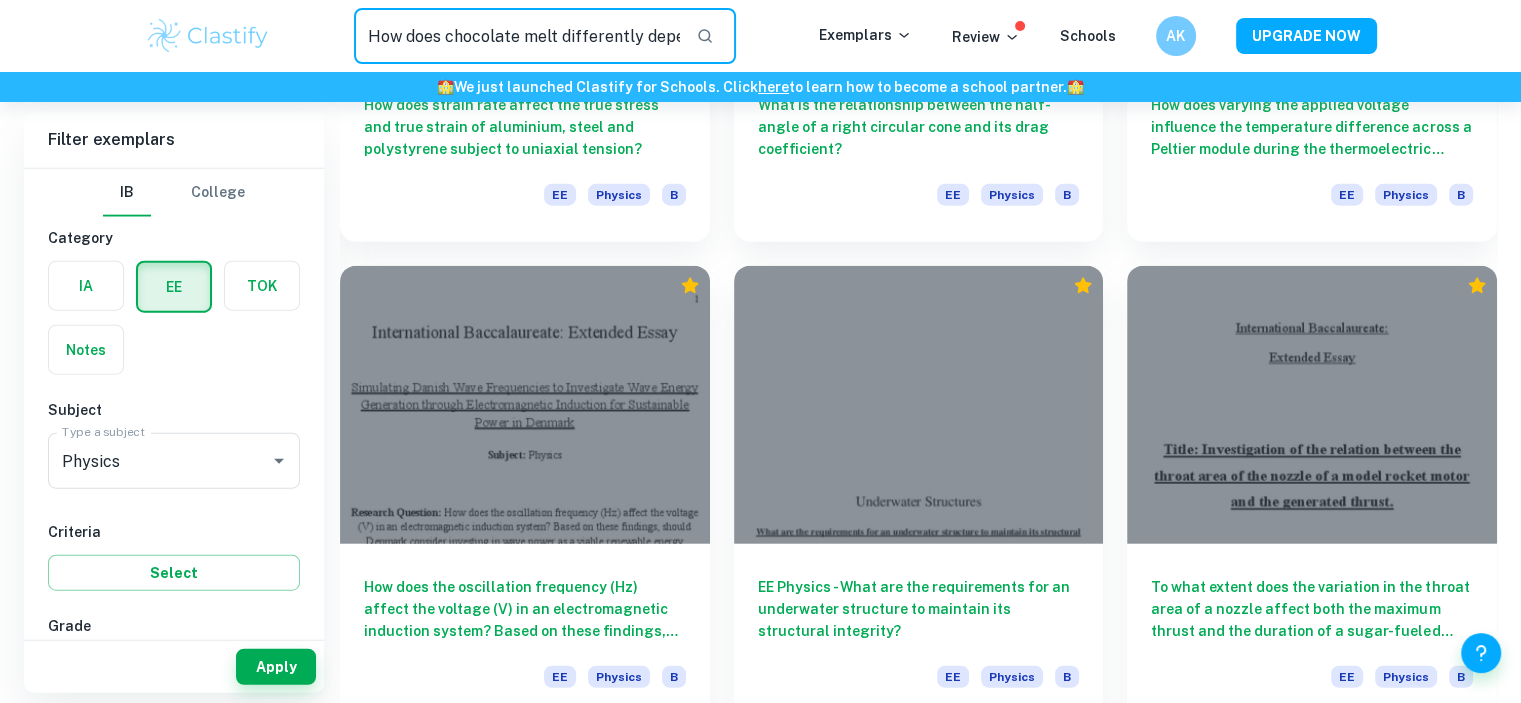 scroll, scrollTop: 0, scrollLeft: 389, axis: horizontal 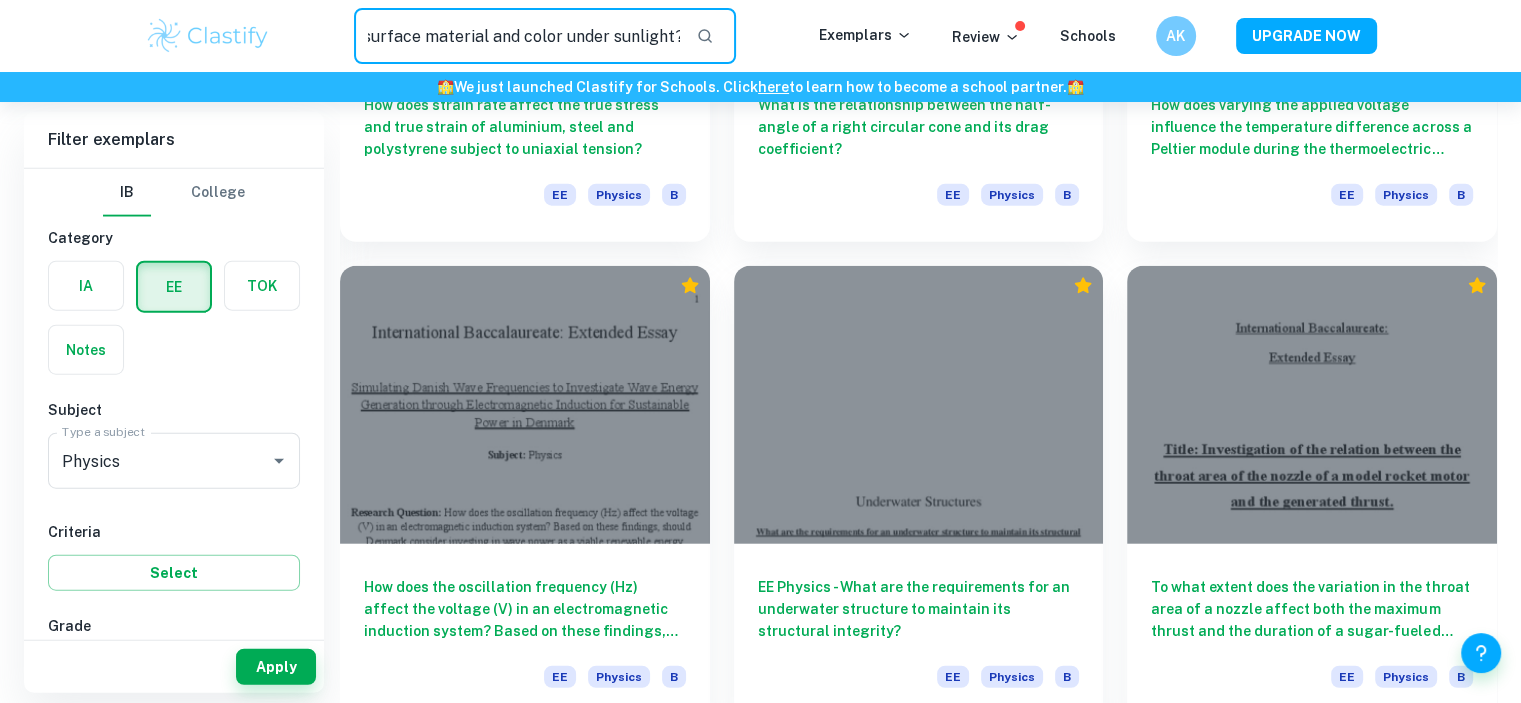 type on "How does chocolate melt differently depending on surface material and color under sunlight?"" 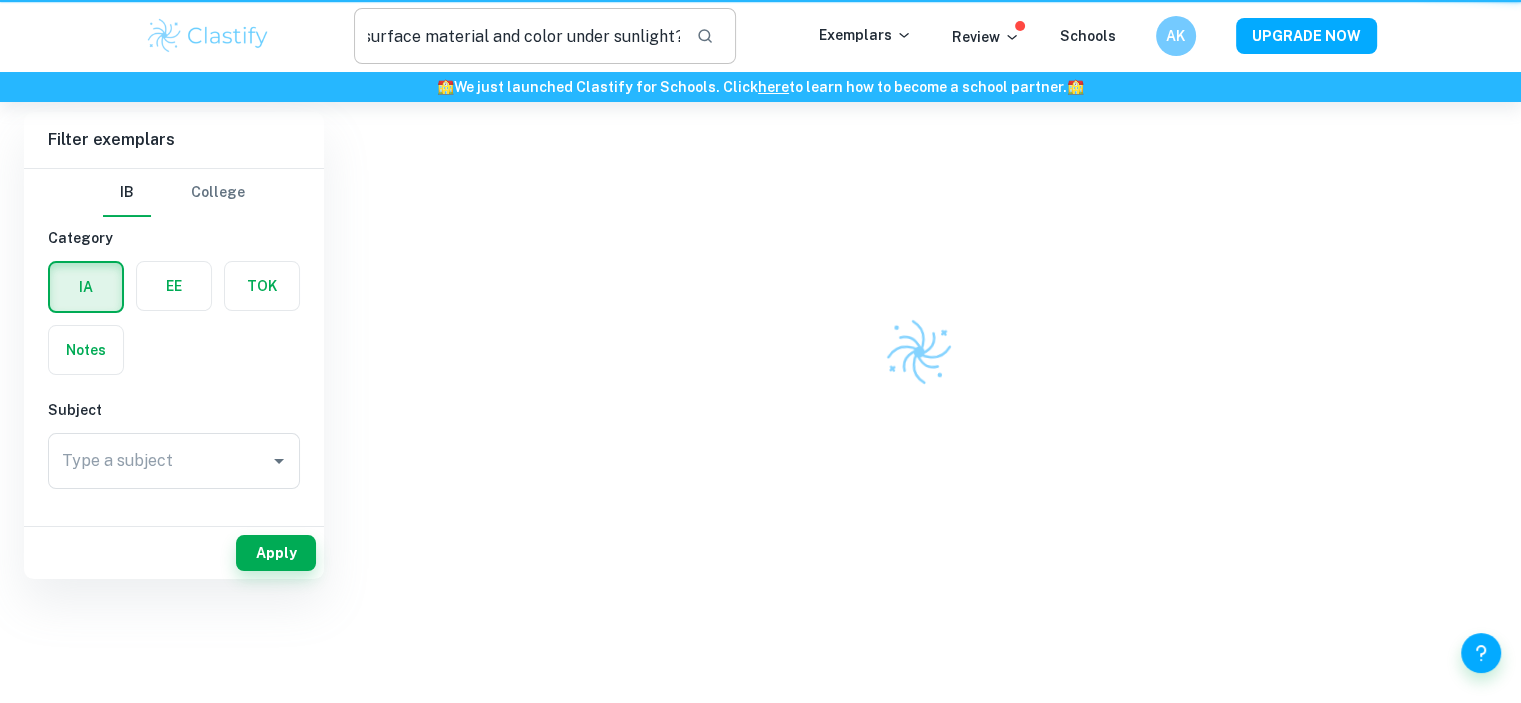 scroll, scrollTop: 0, scrollLeft: 0, axis: both 